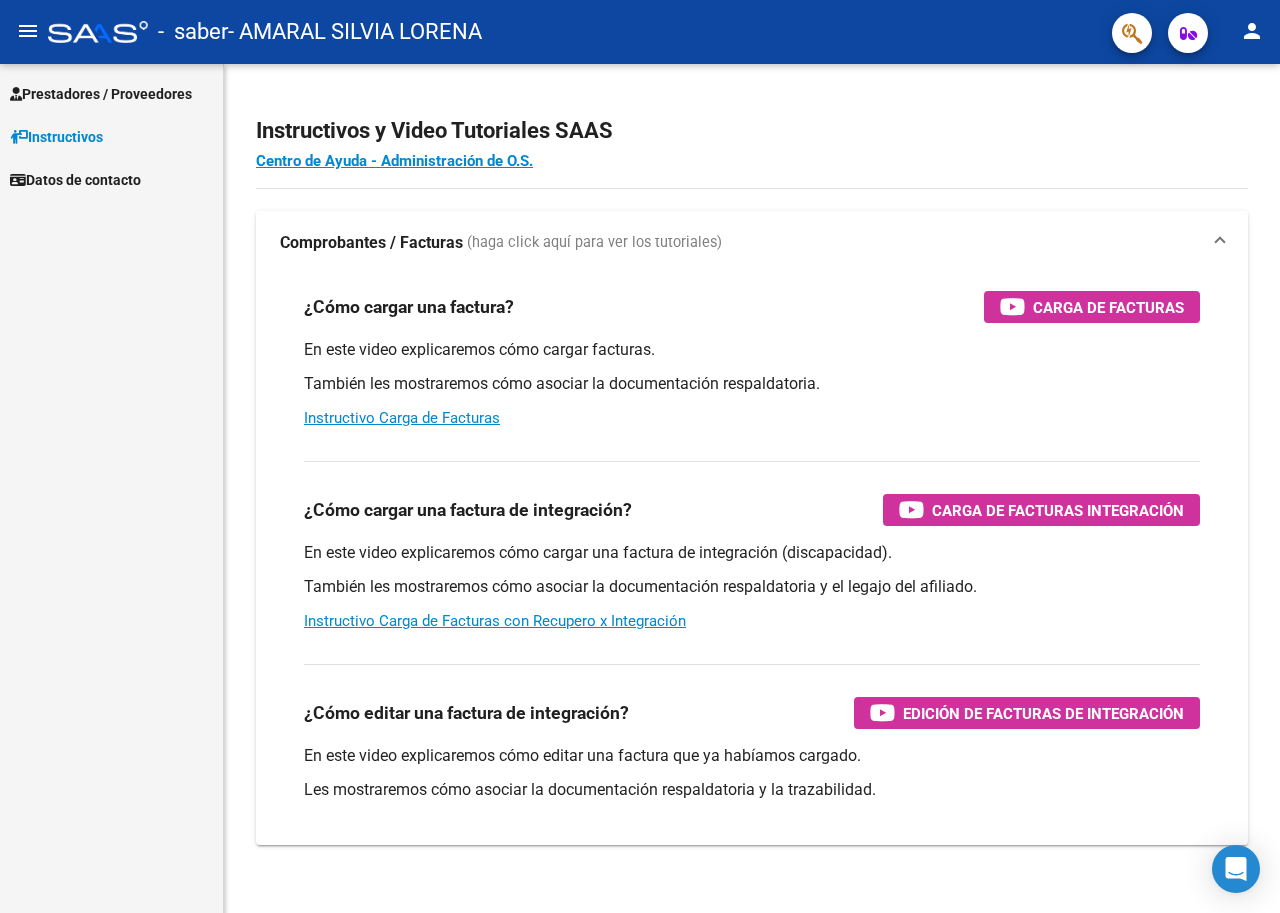 scroll, scrollTop: 0, scrollLeft: 0, axis: both 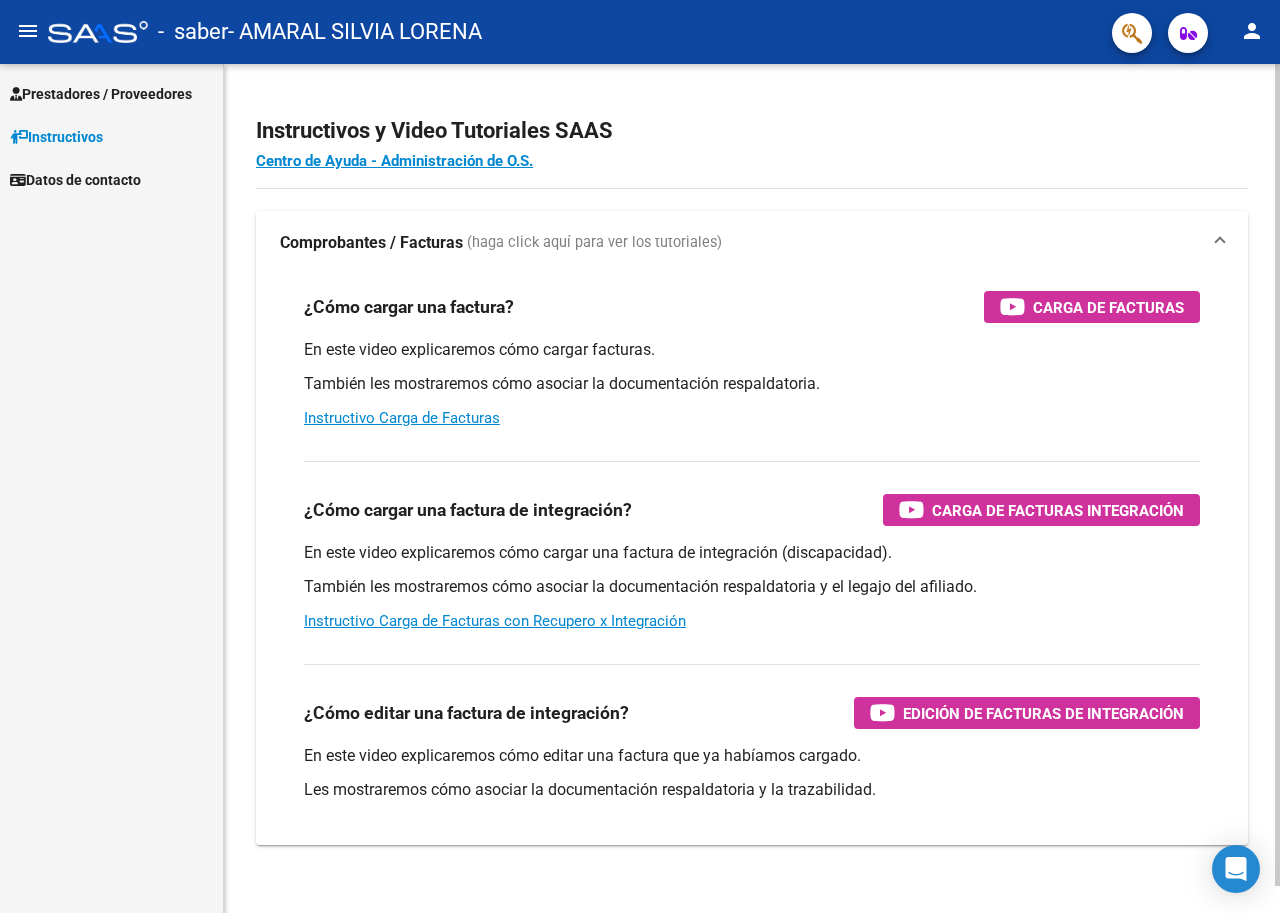 click on "Centro de Ayuda - Administración de O.S." 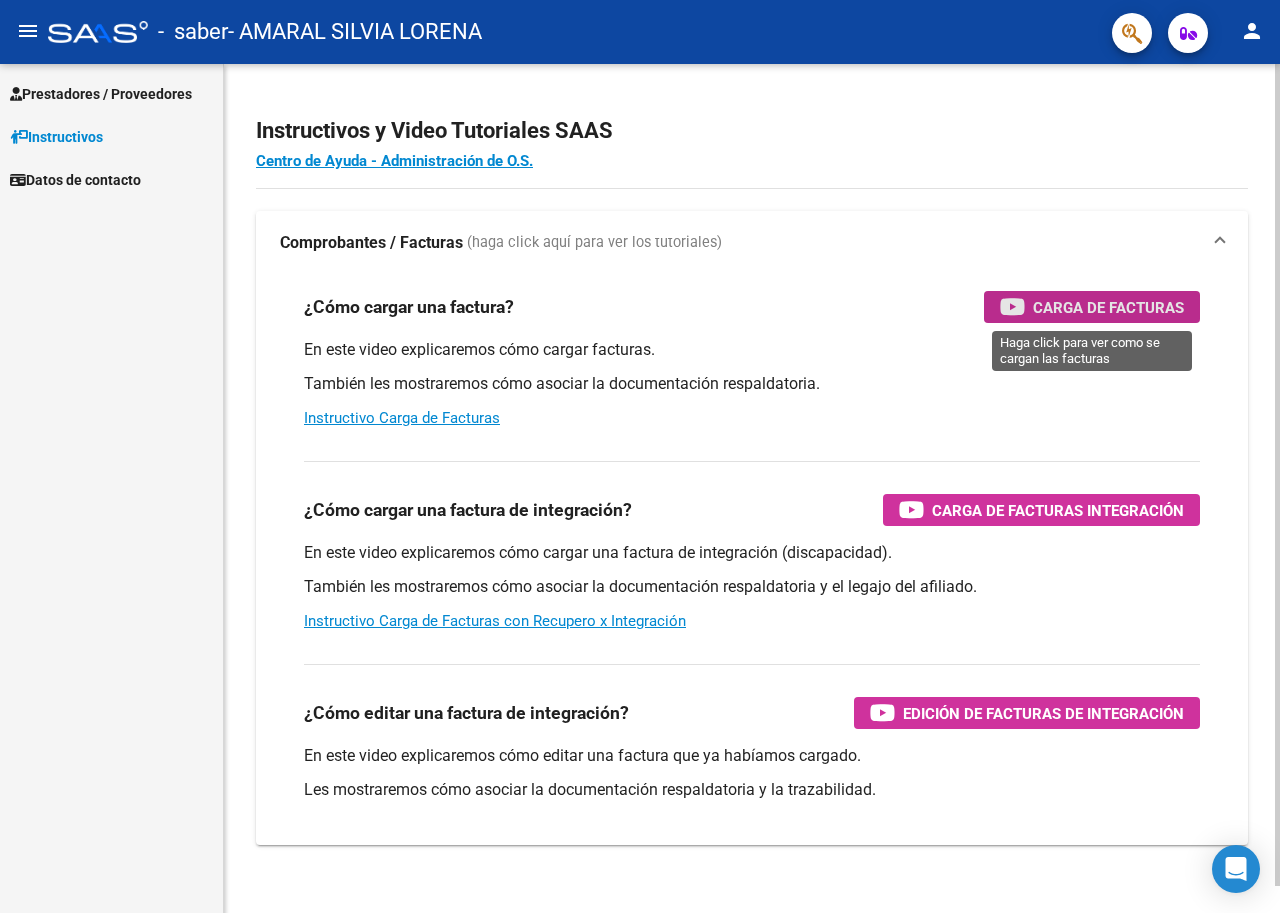 click on "Carga de Facturas" at bounding box center (1092, 307) 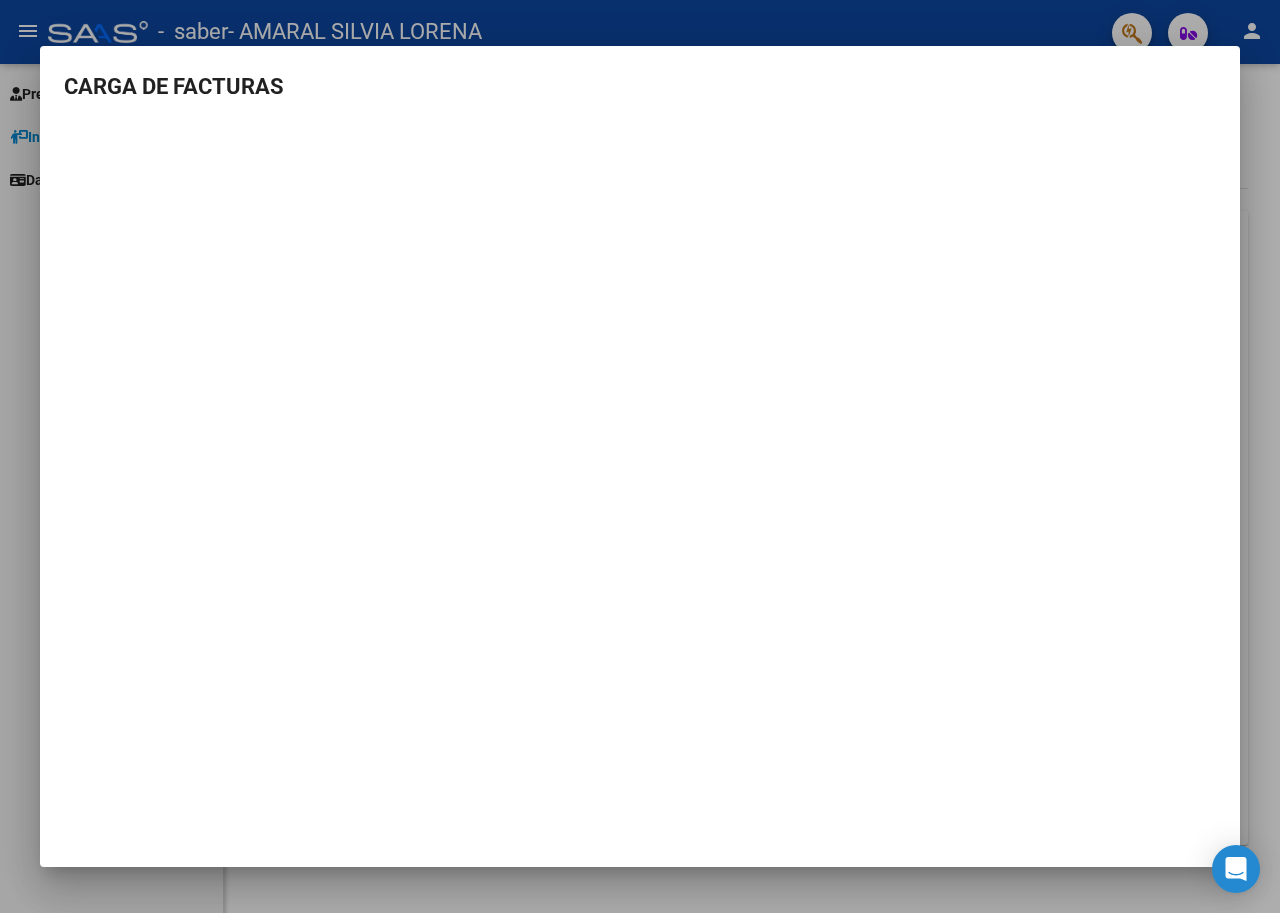 click on "CARGA DE FACTURAS" at bounding box center [640, 457] 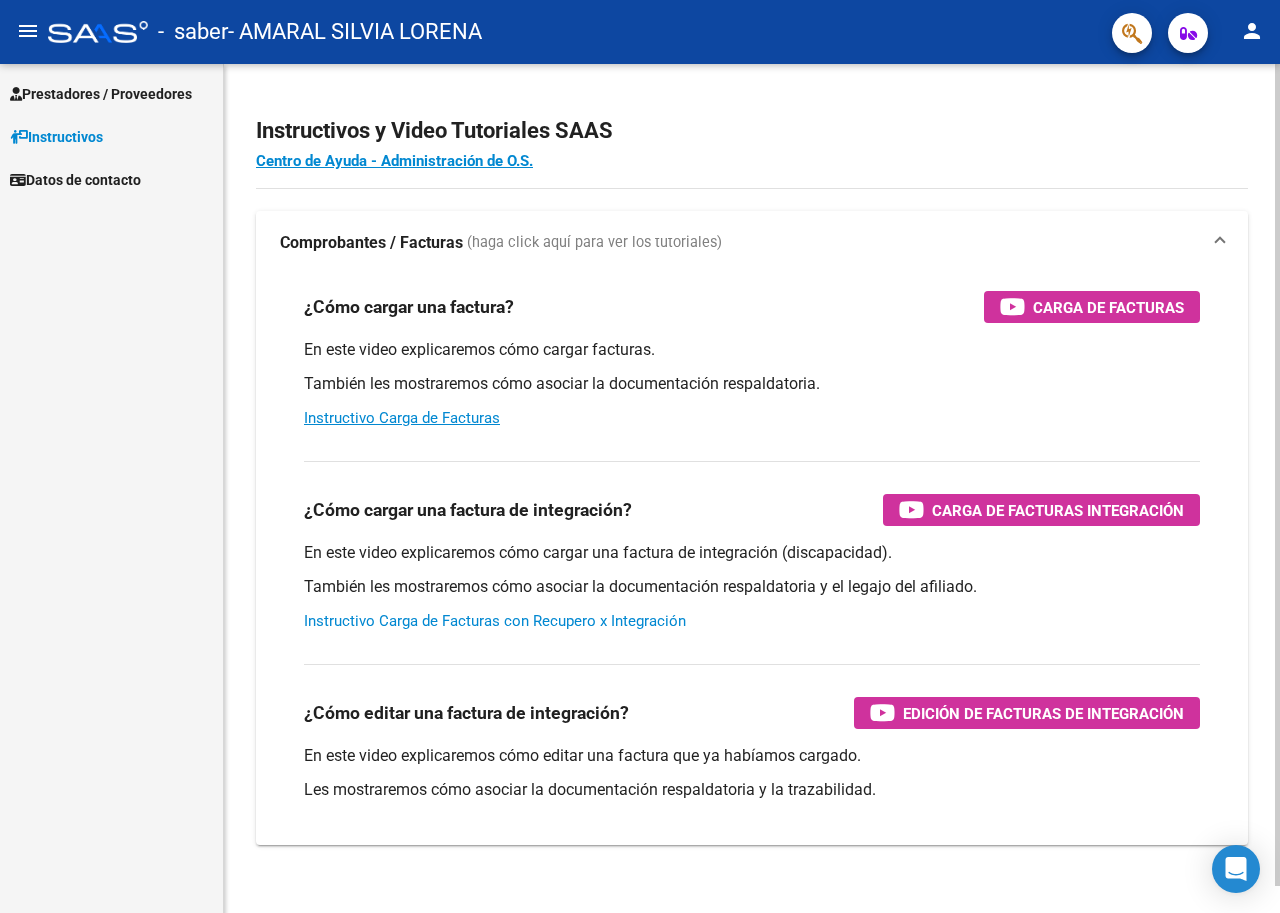 click on "Instructivo Carga de Facturas con Recupero x Integración" at bounding box center (495, 621) 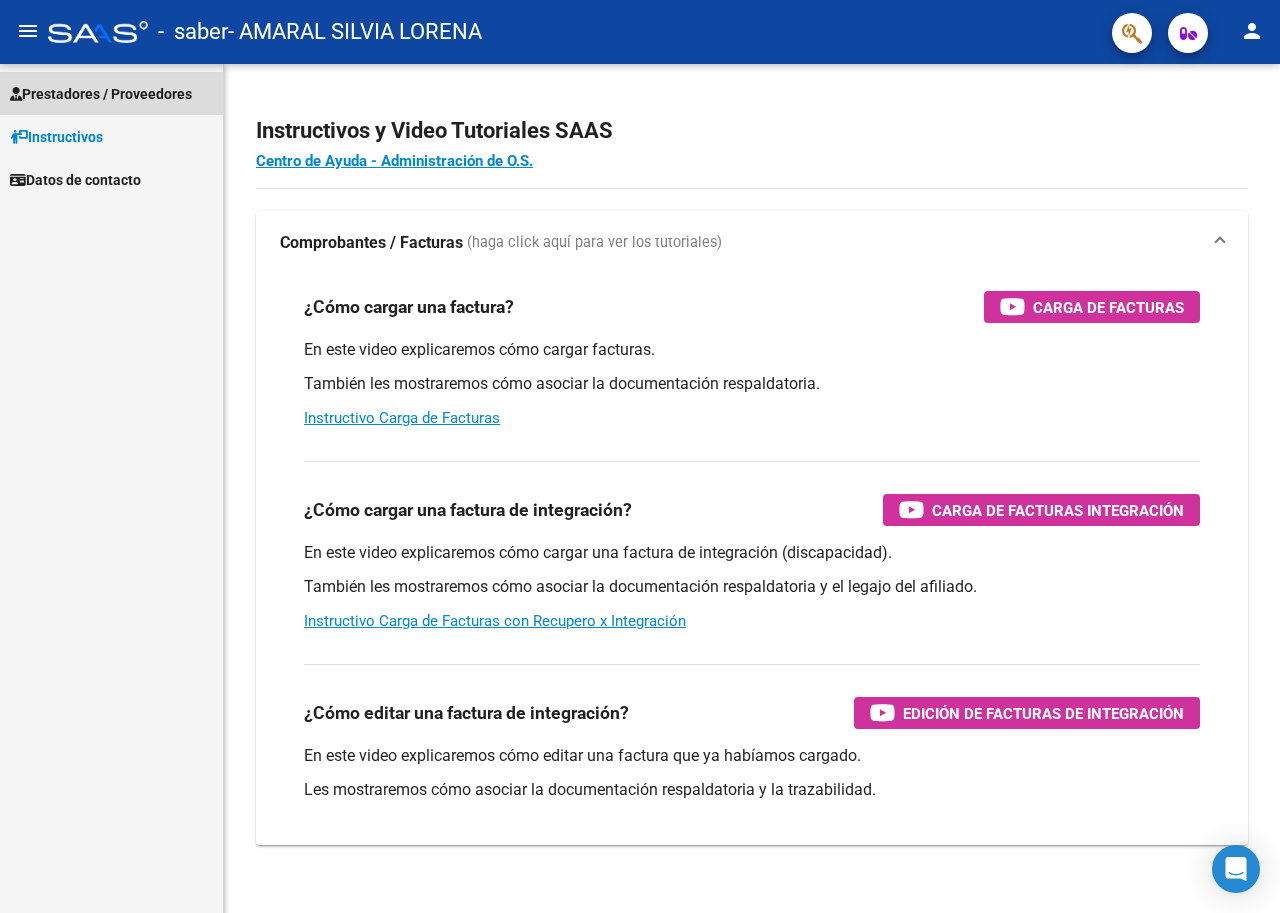 click on "Prestadores / Proveedores" at bounding box center [101, 94] 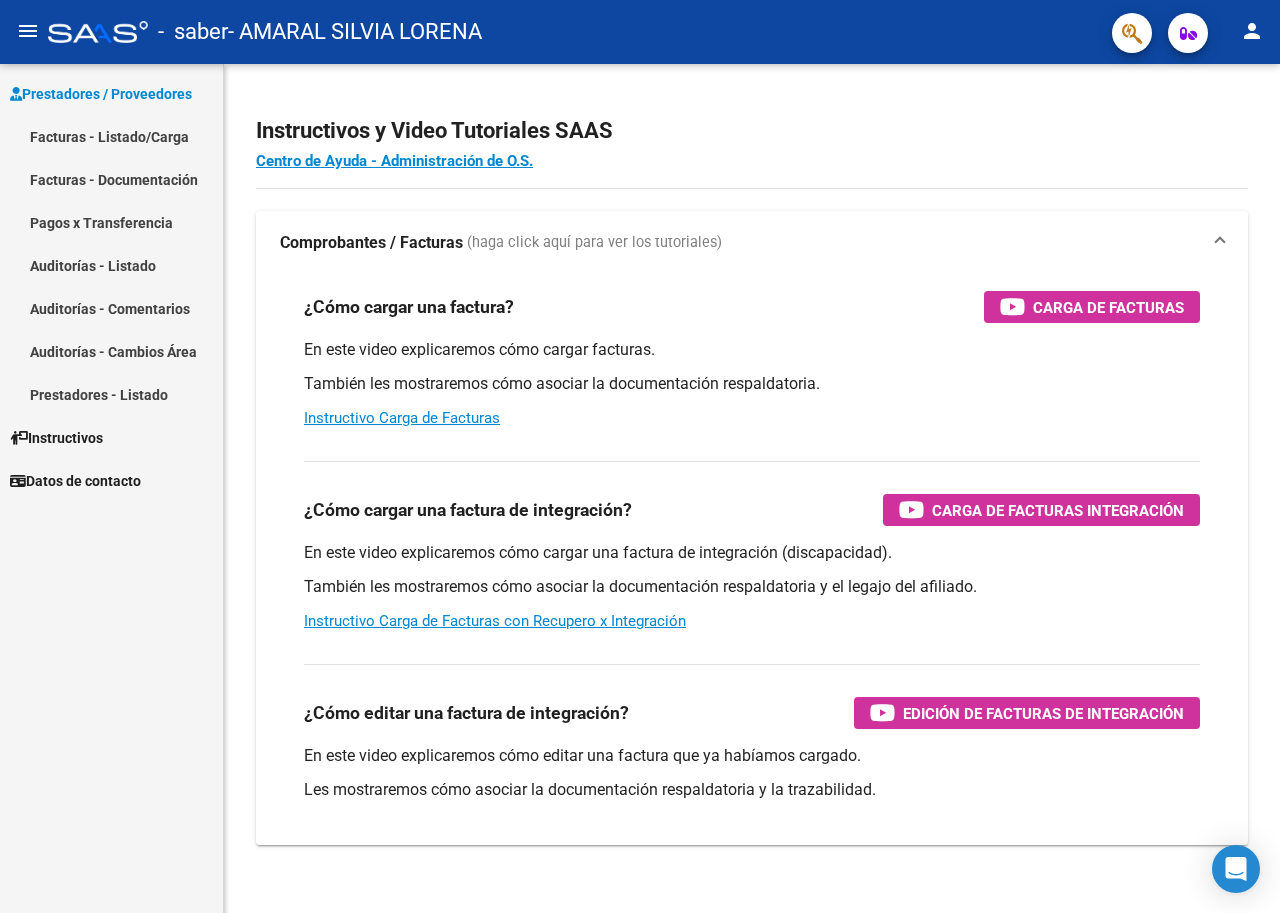 click on "Facturas - Listado/Carga" at bounding box center (111, 136) 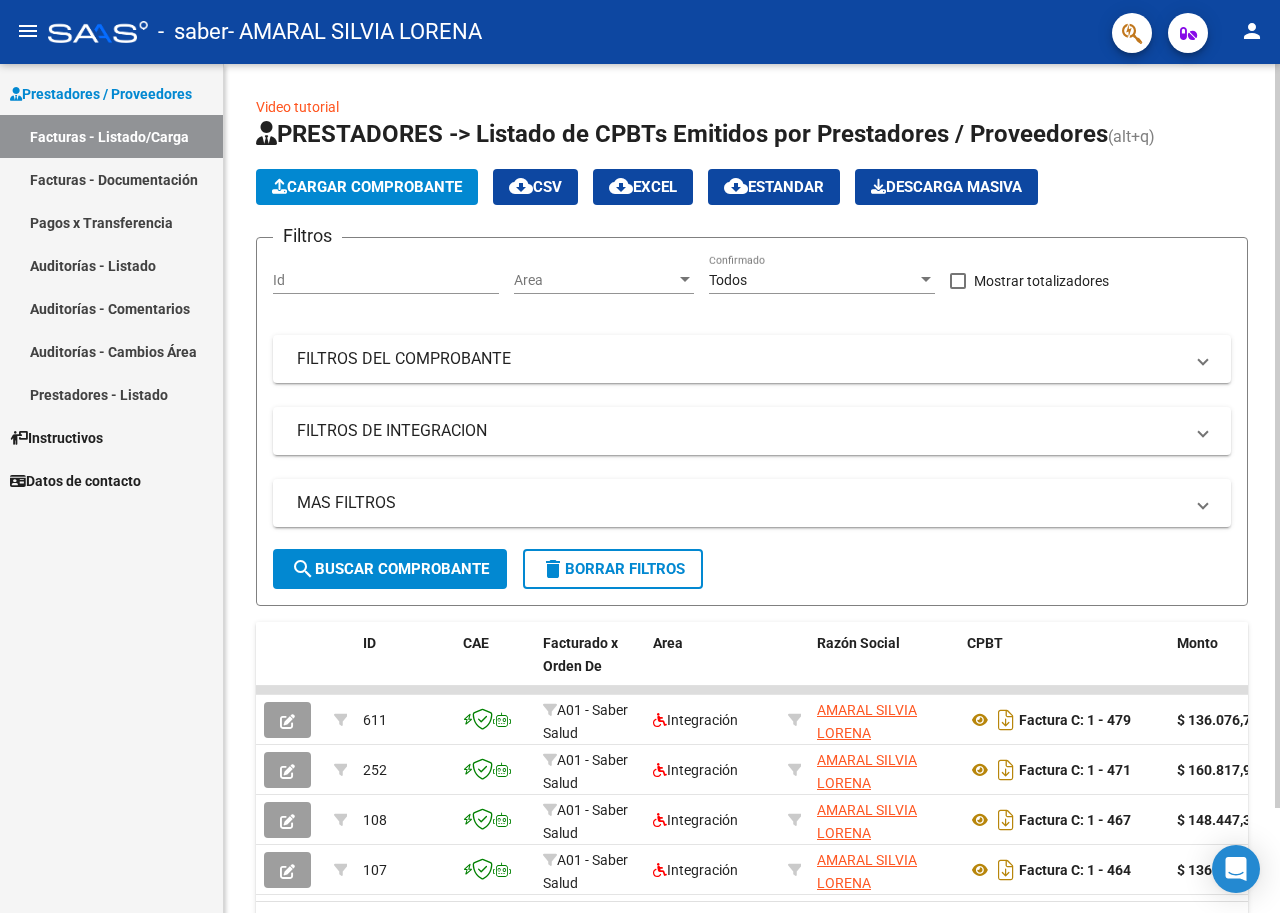 click on "Cargar Comprobante" 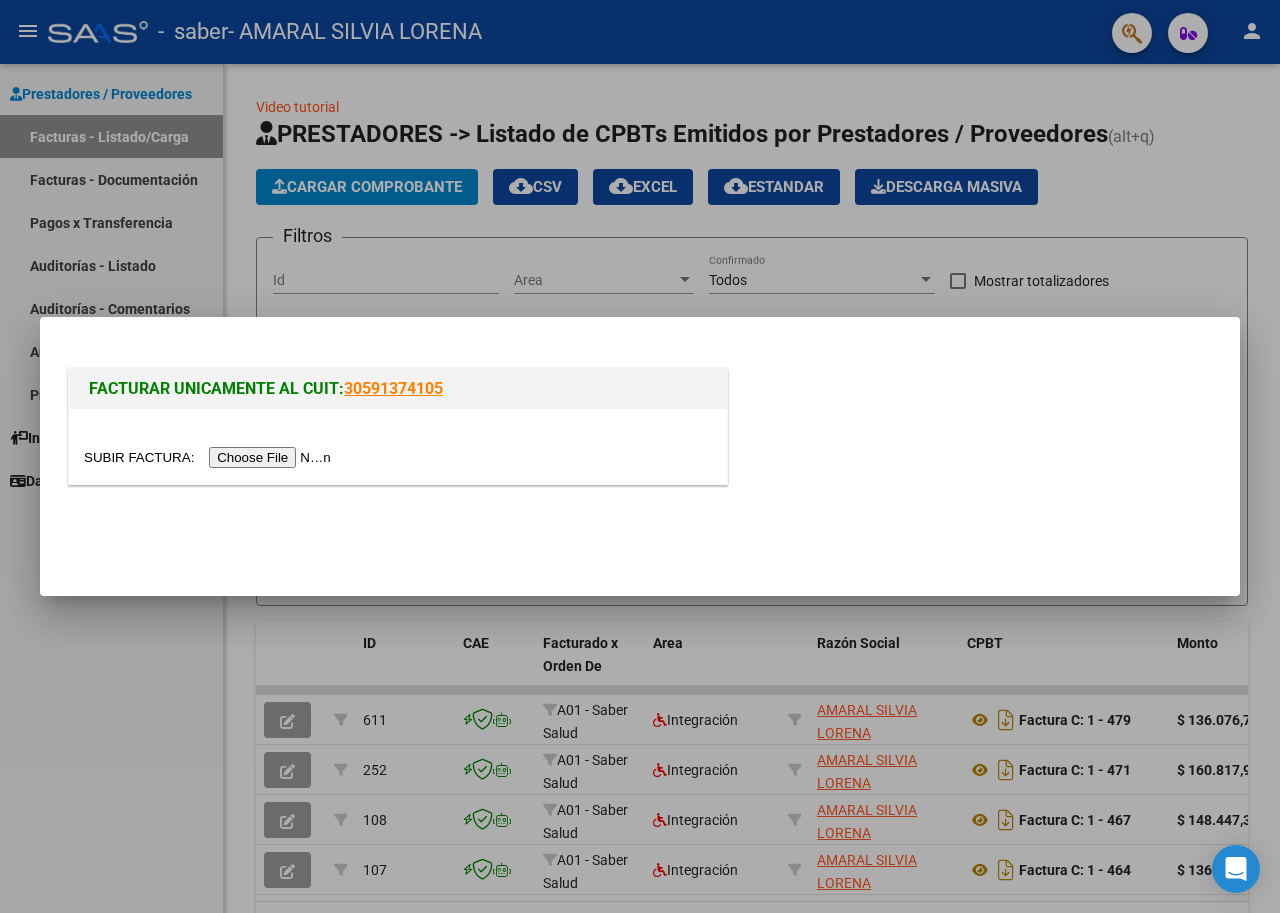click at bounding box center (210, 457) 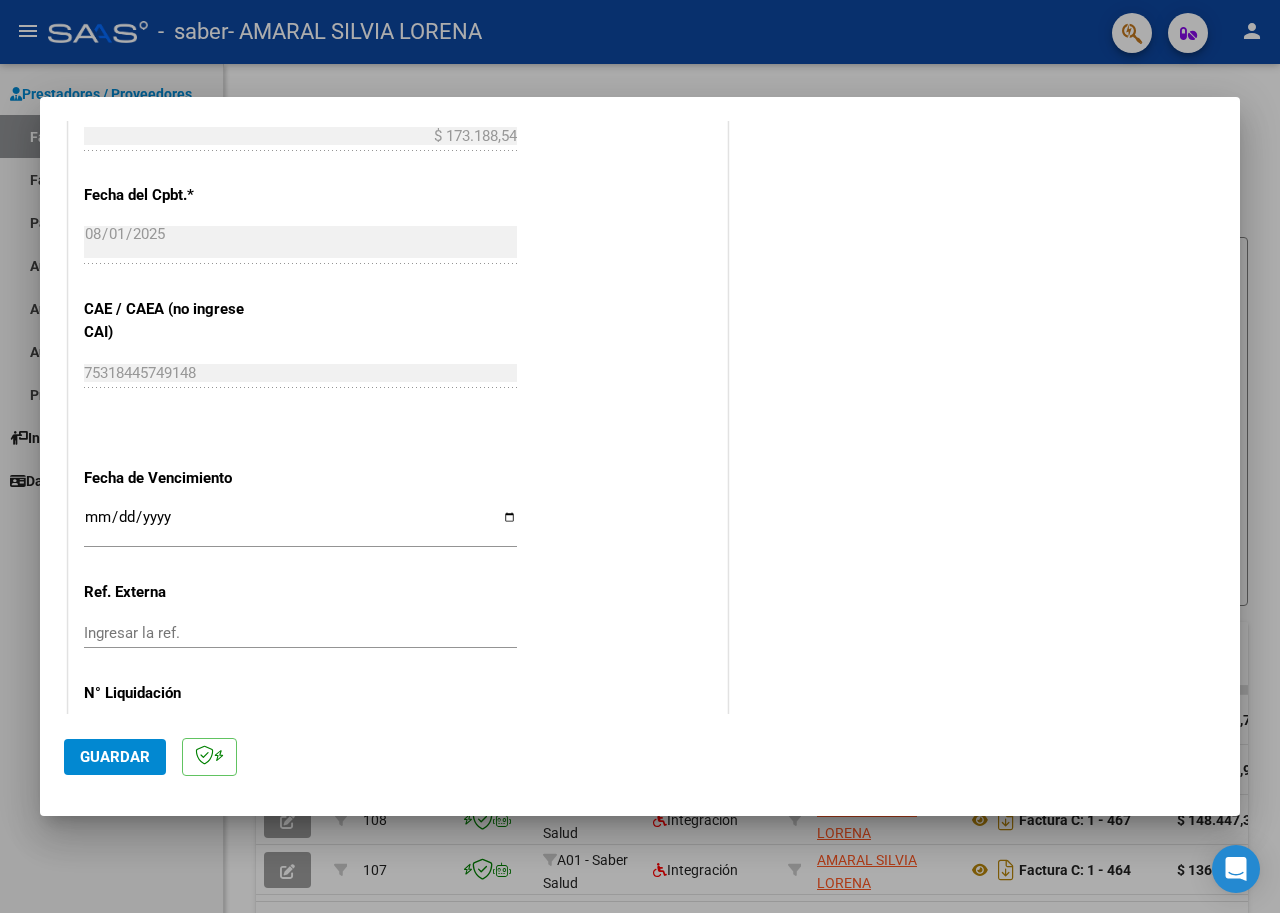 scroll, scrollTop: 1149, scrollLeft: 0, axis: vertical 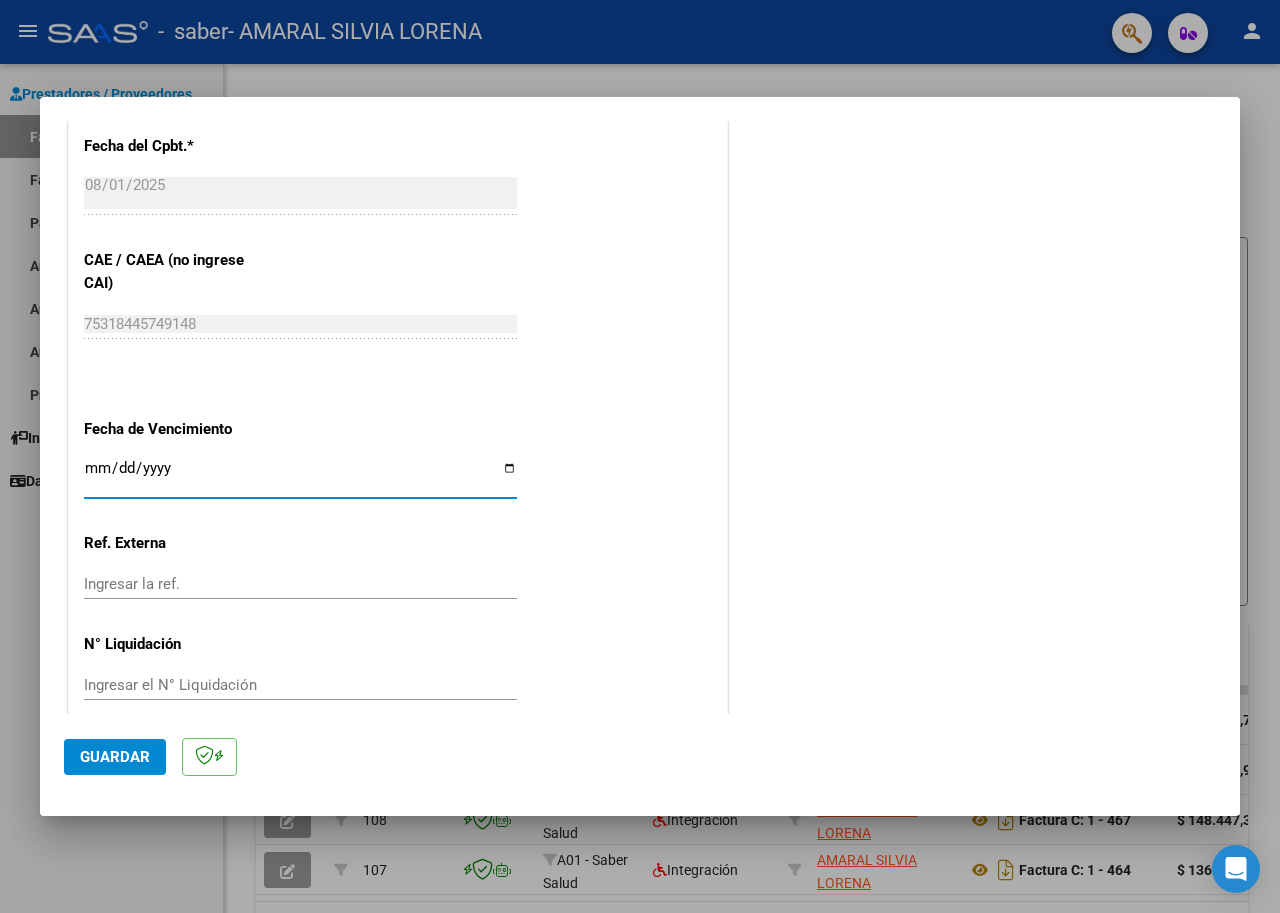 click on "Ingresar la fecha" at bounding box center (300, 476) 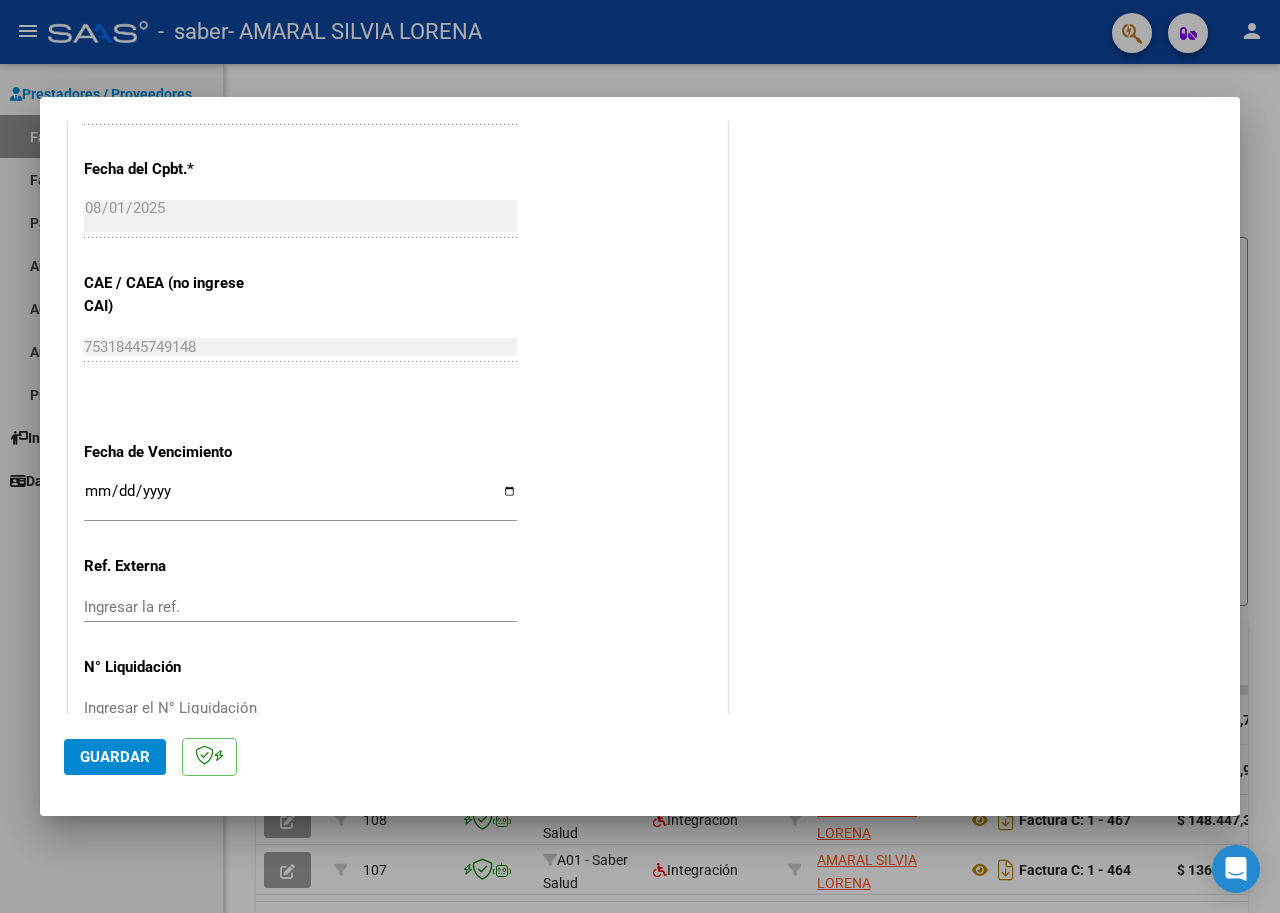 scroll, scrollTop: 1149, scrollLeft: 0, axis: vertical 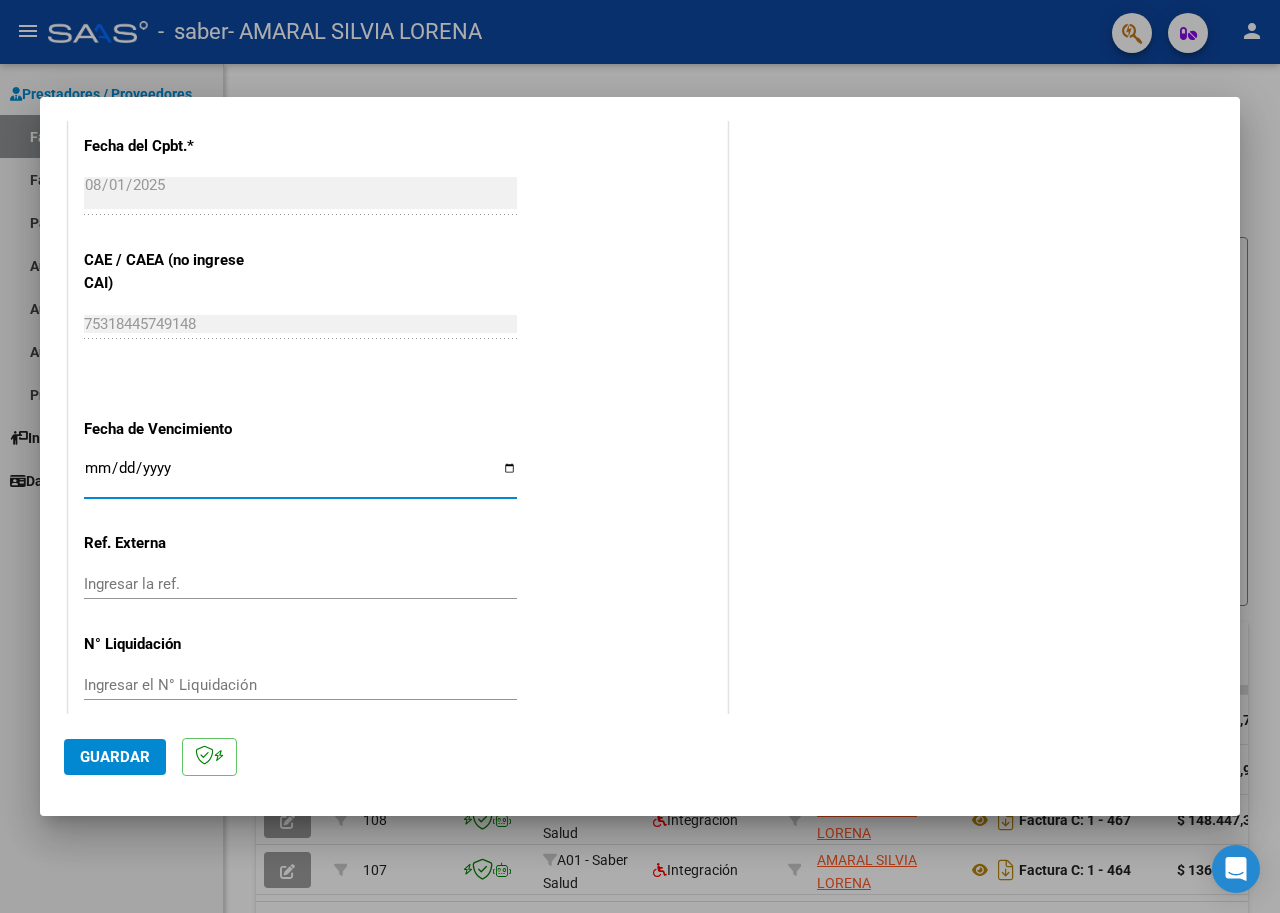 click on "Ingresar la fecha" at bounding box center (300, 476) 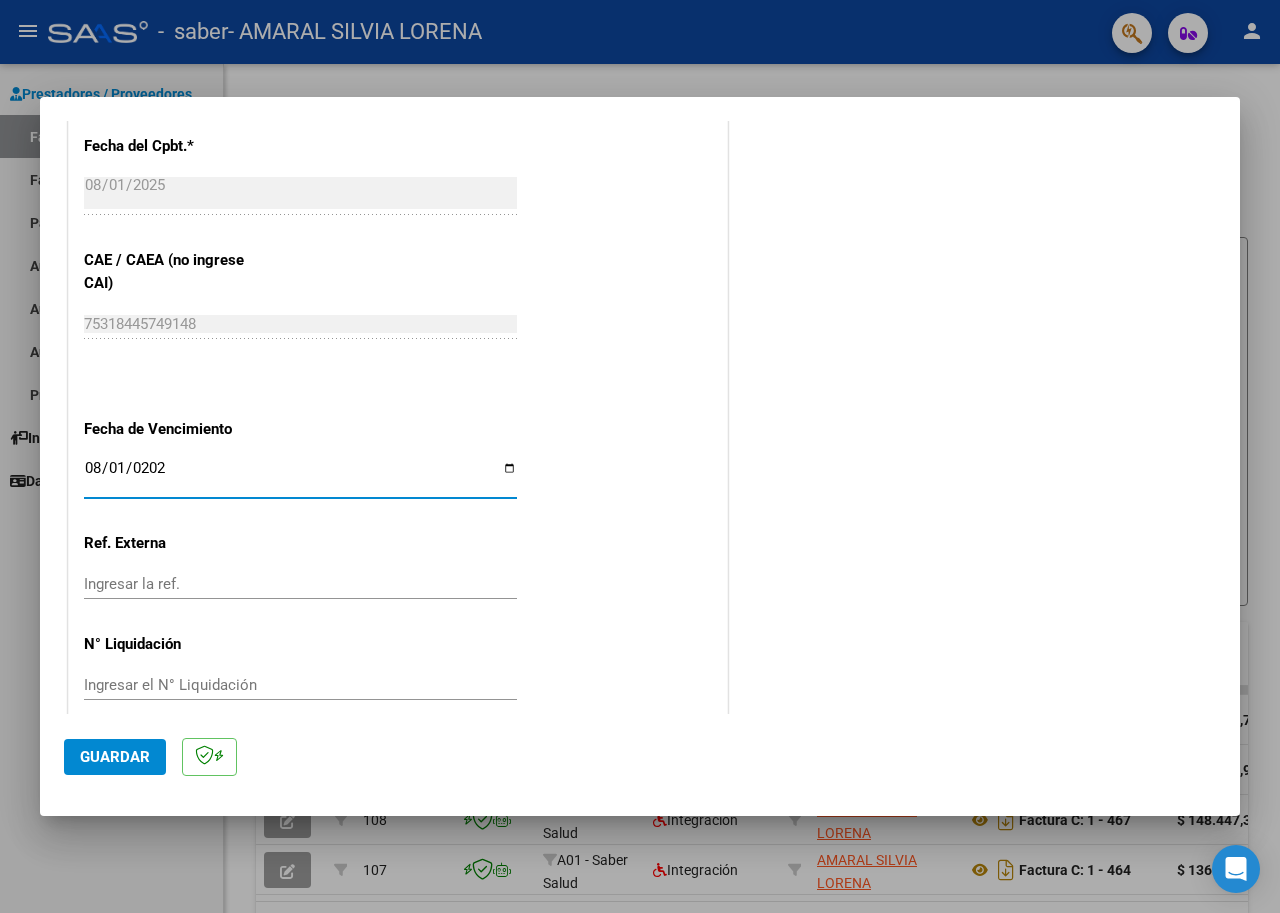 type on "2028-08-01" 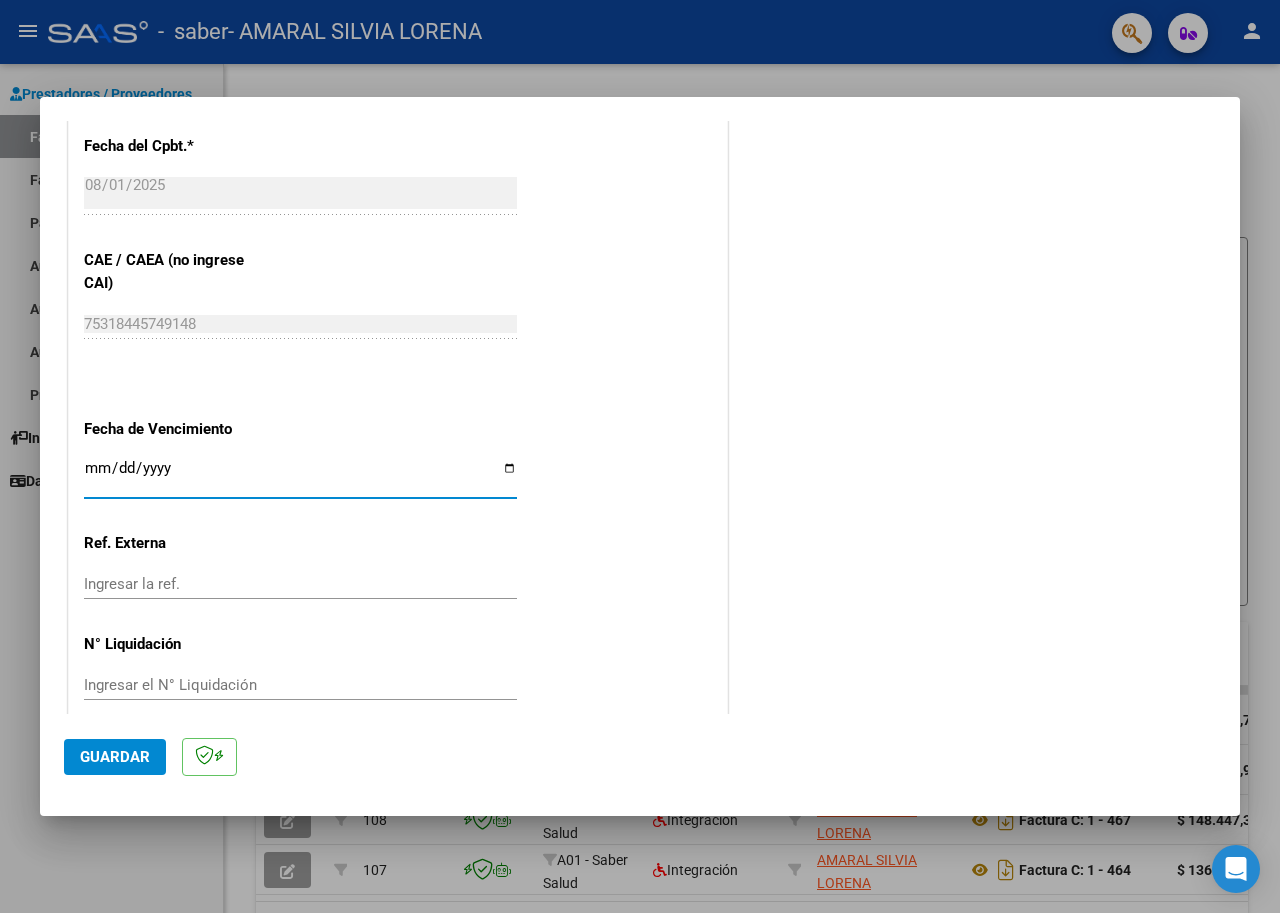 type on "0005-08-01" 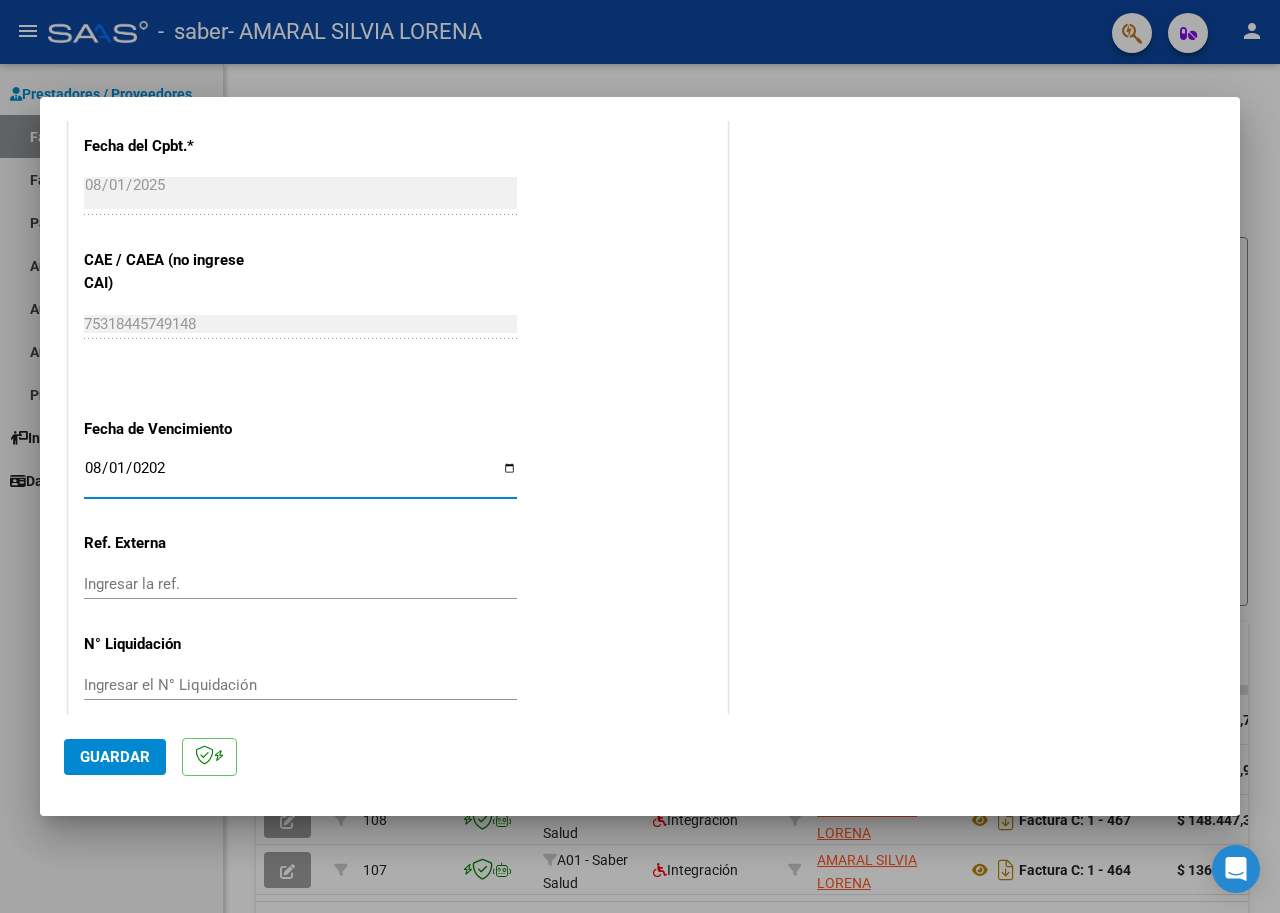 type on "2025-08-01" 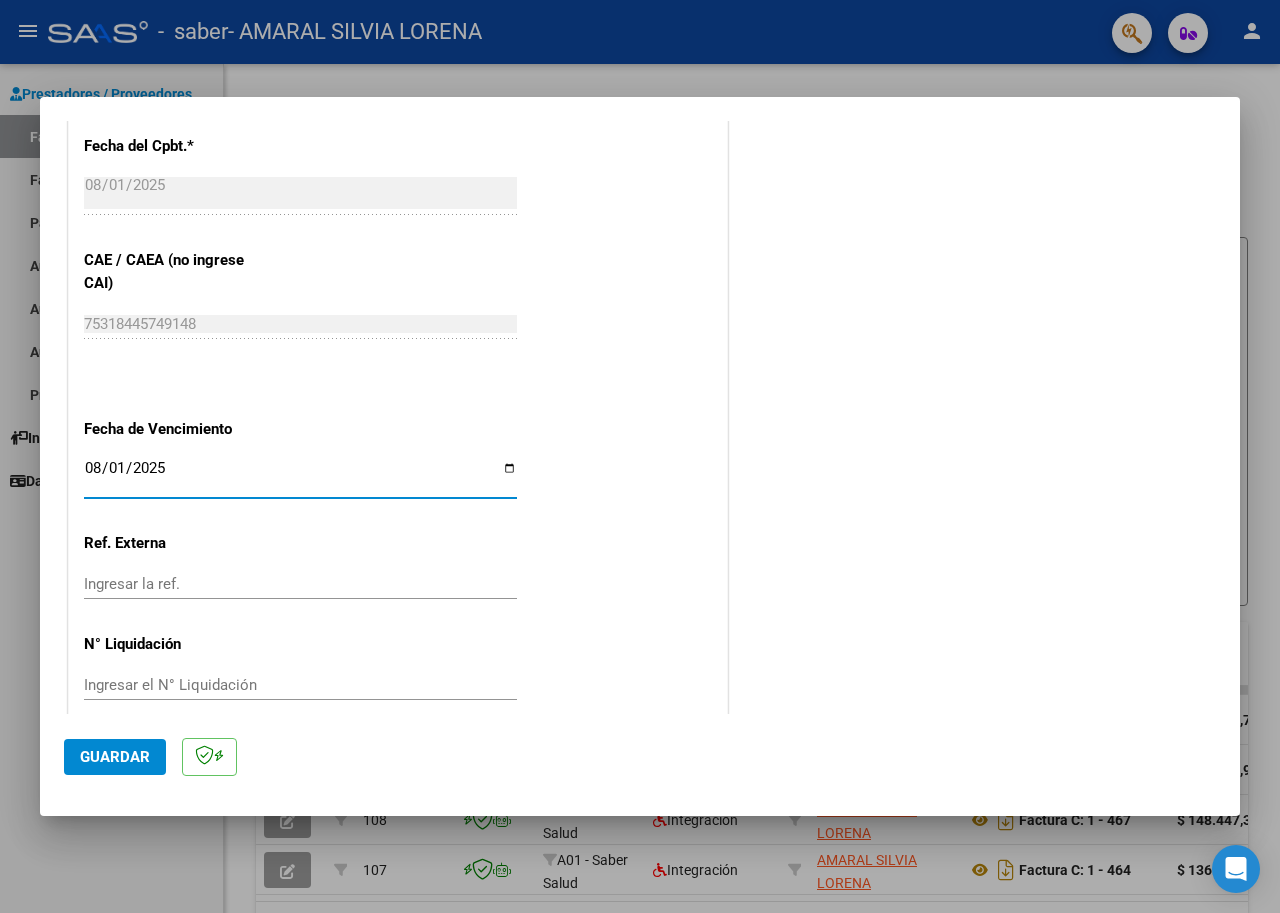 click on "Ingresar la ref." at bounding box center [300, 584] 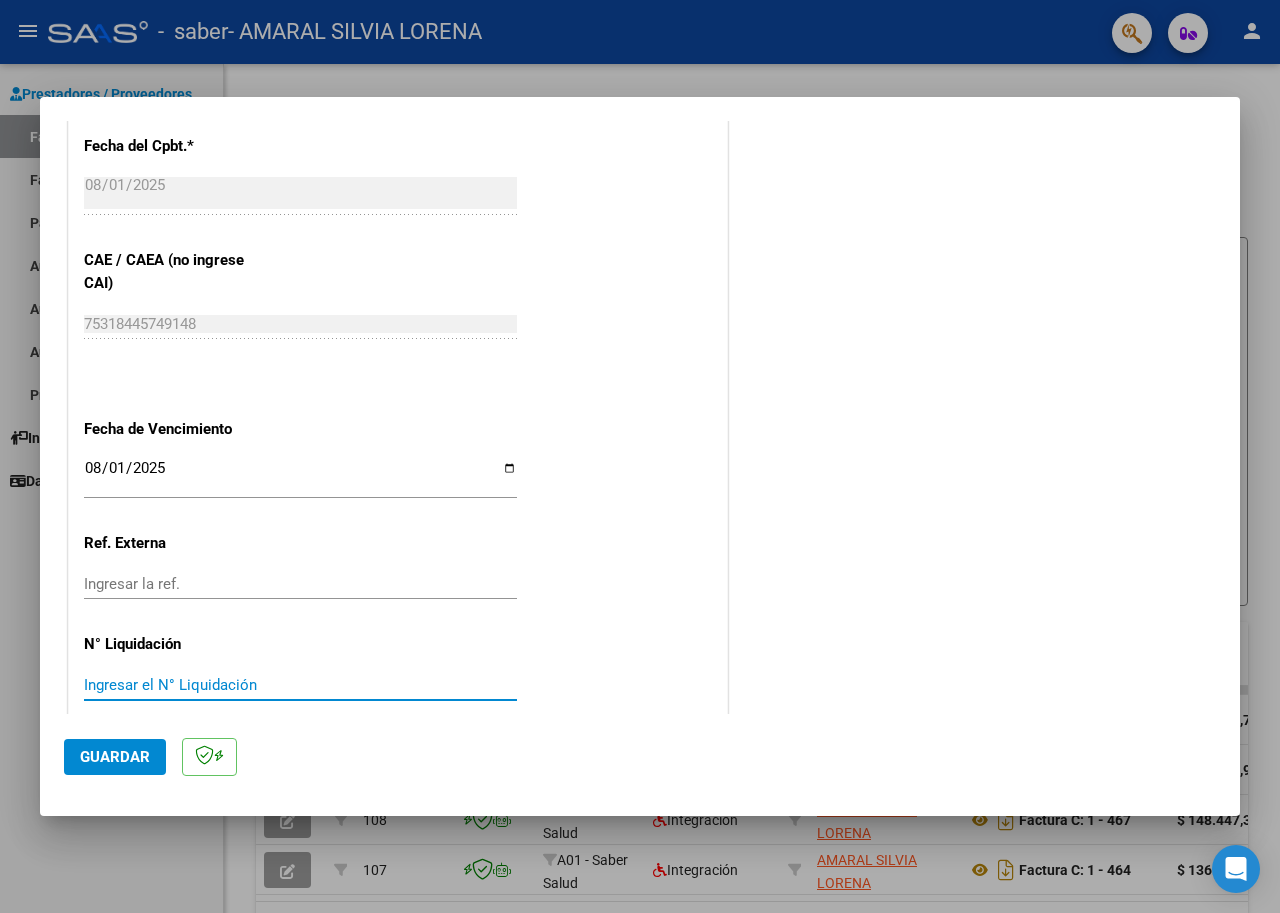 click on "Ingresar el N° Liquidación" at bounding box center [300, 685] 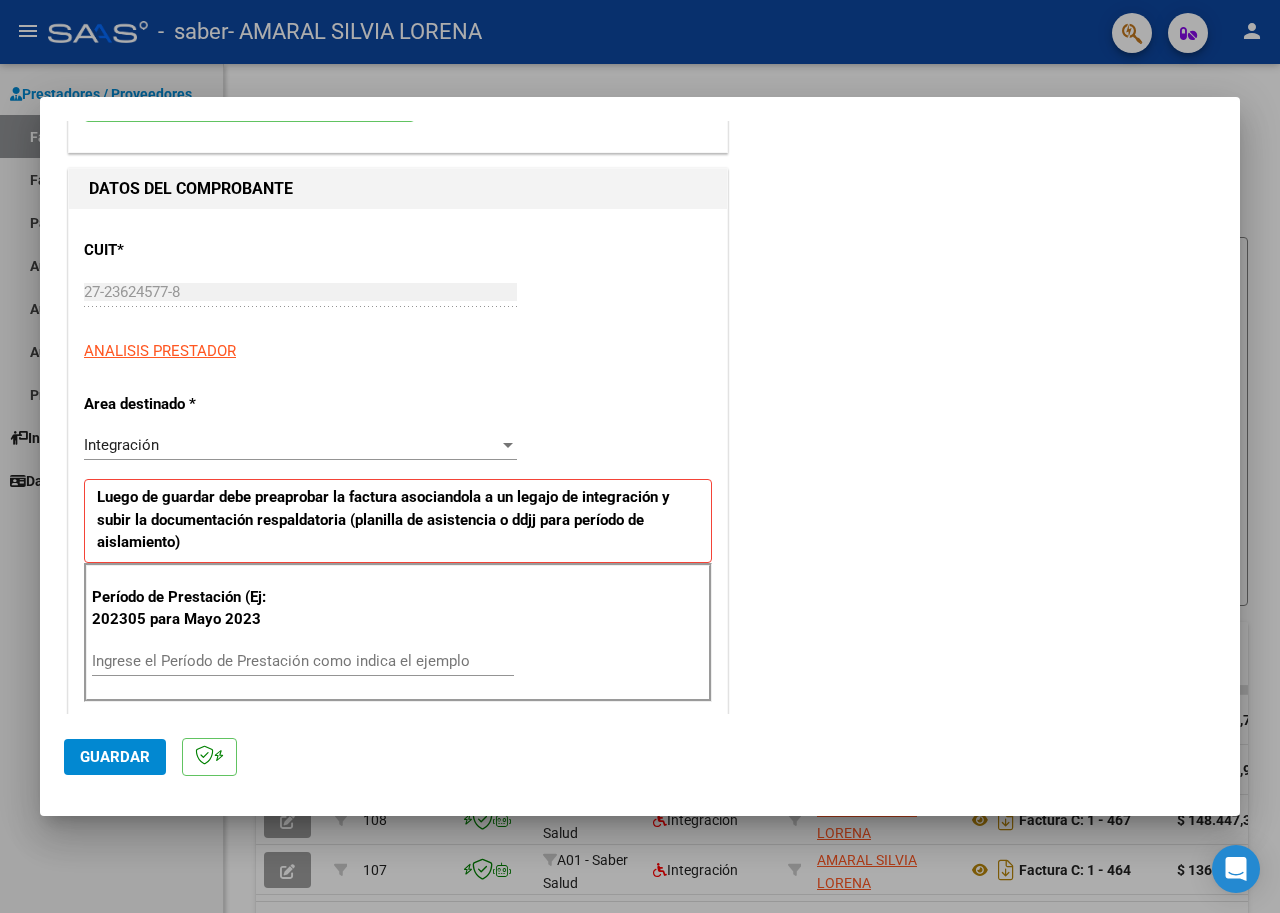 scroll, scrollTop: 200, scrollLeft: 0, axis: vertical 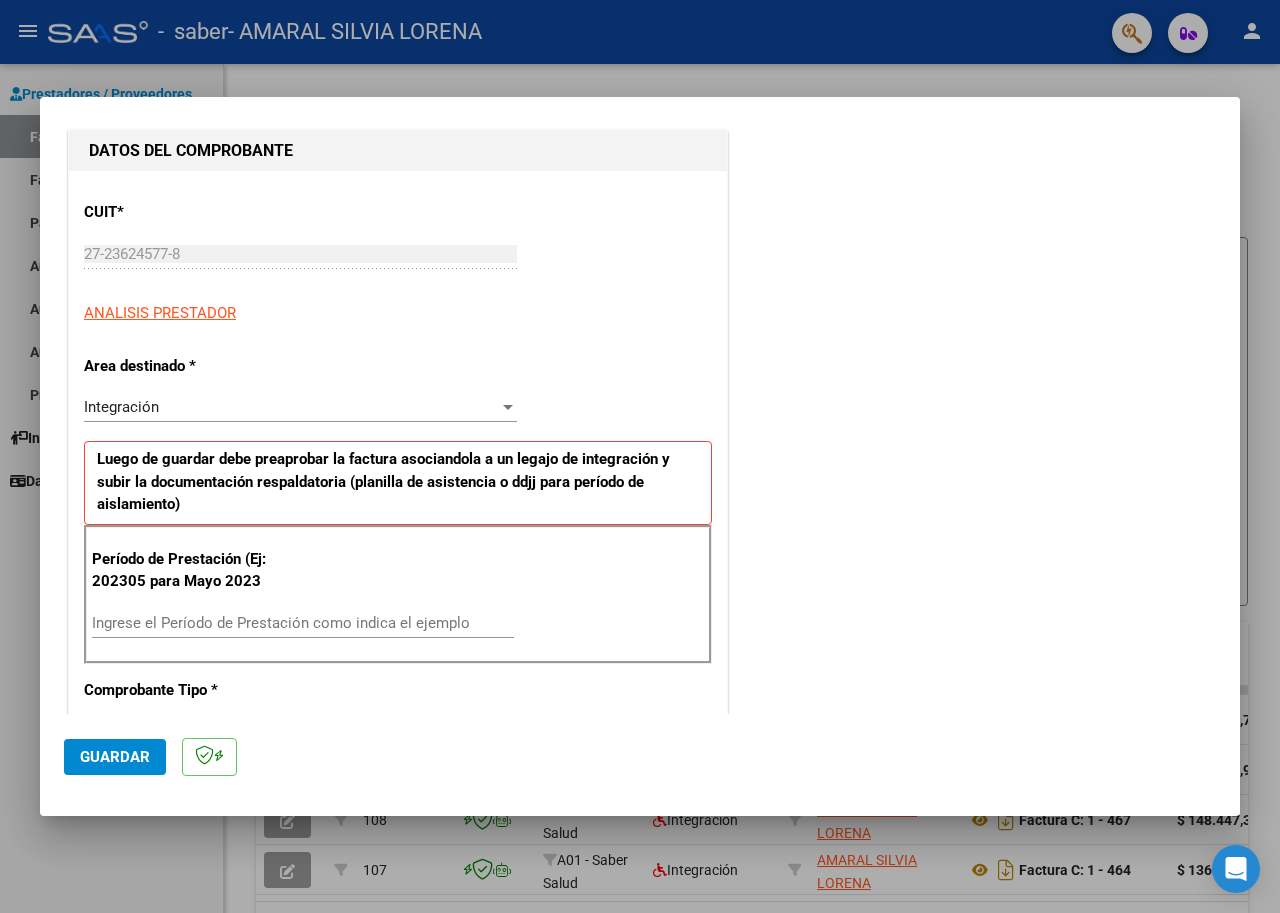 click at bounding box center [508, 407] 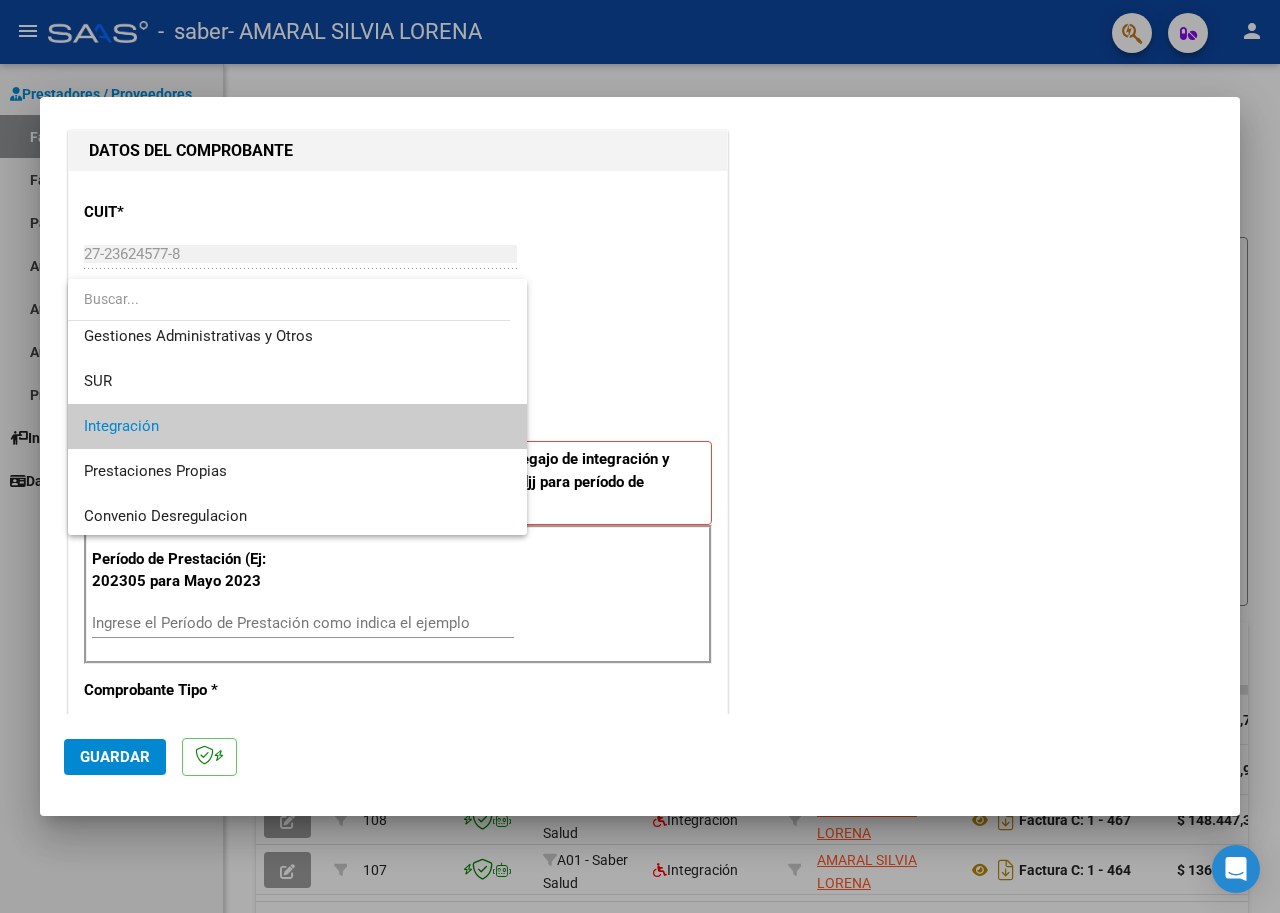 scroll, scrollTop: 49, scrollLeft: 0, axis: vertical 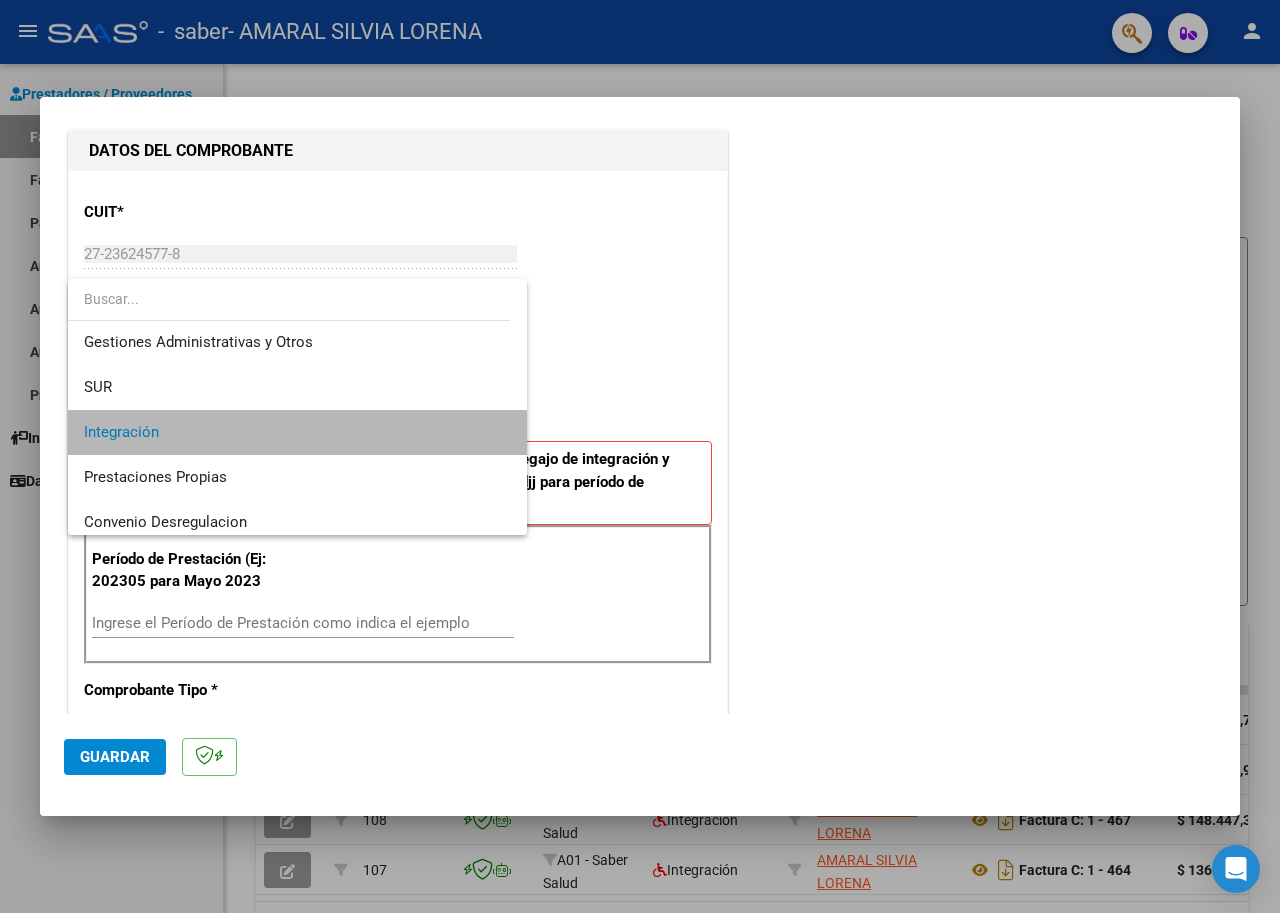 click on "Integración" at bounding box center [297, 432] 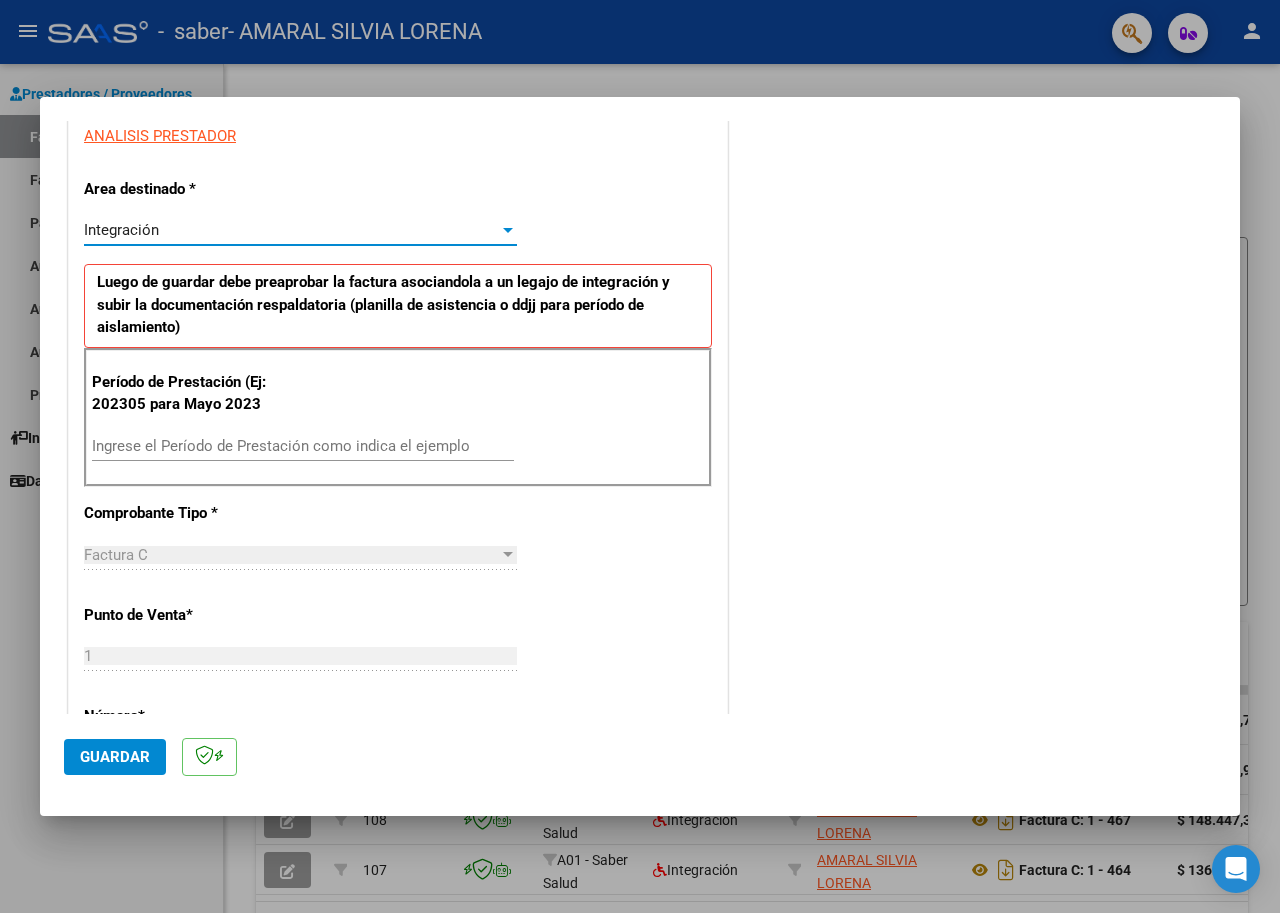 scroll, scrollTop: 400, scrollLeft: 0, axis: vertical 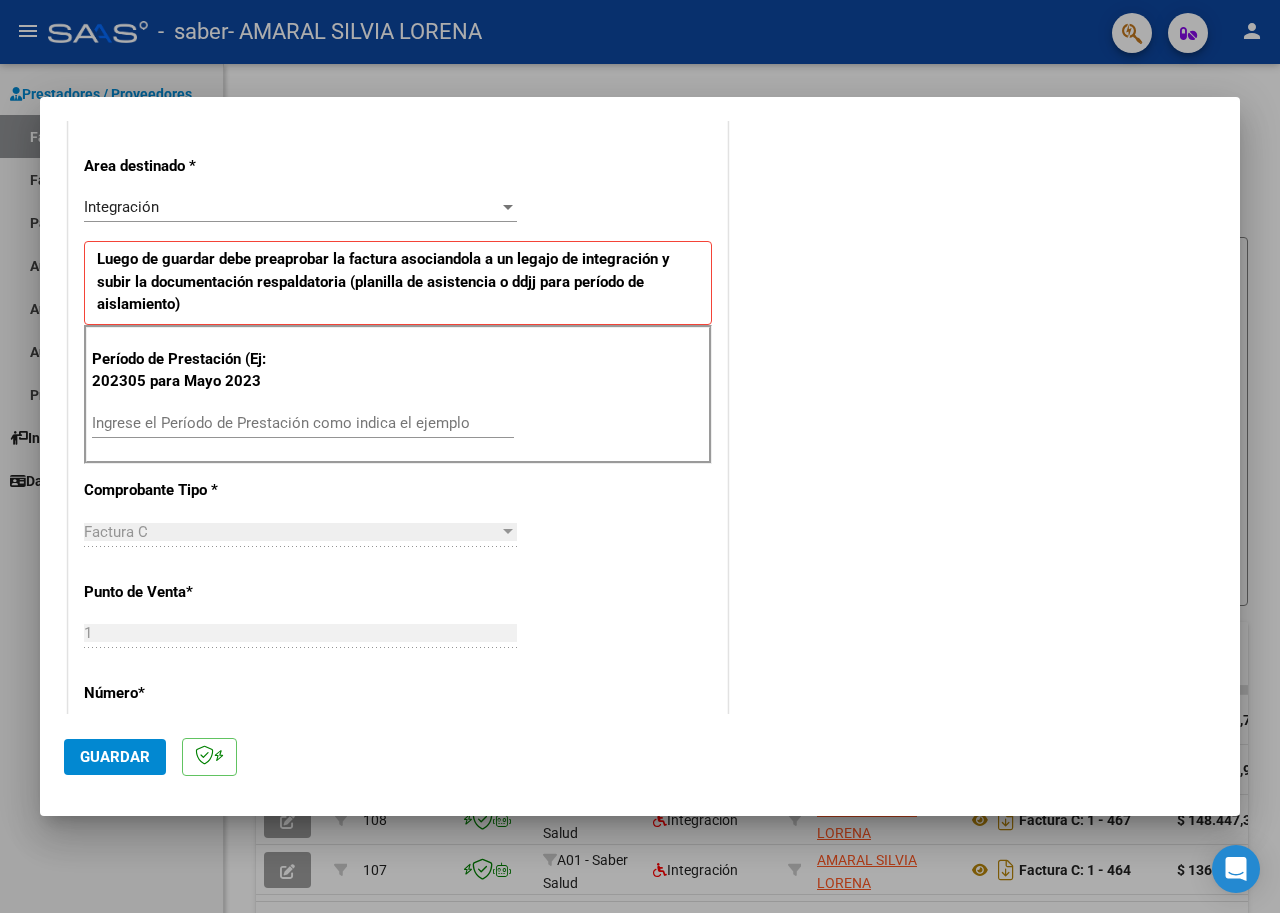 click on "Ingrese el Período de Prestación como indica el ejemplo" at bounding box center (303, 423) 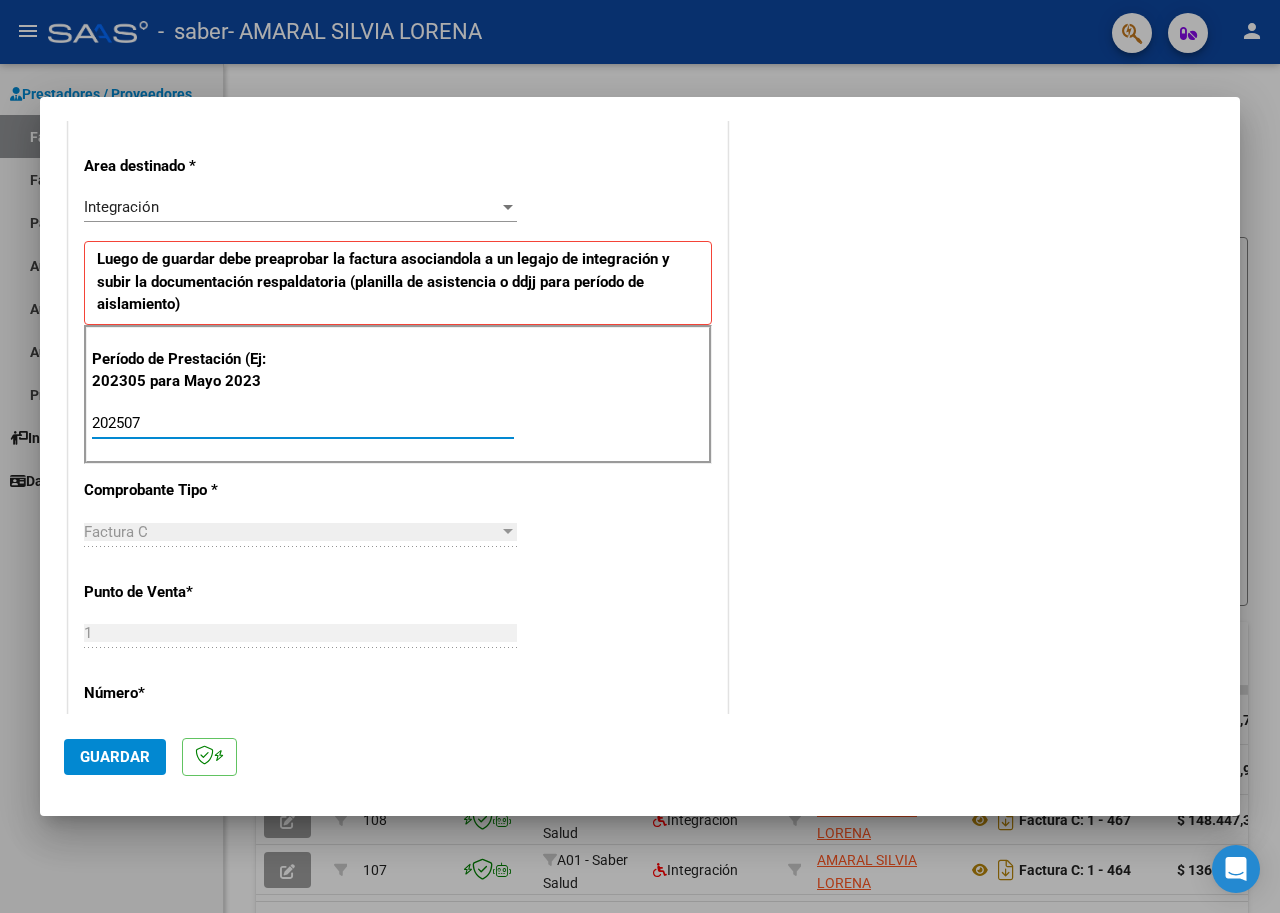 scroll, scrollTop: 500, scrollLeft: 0, axis: vertical 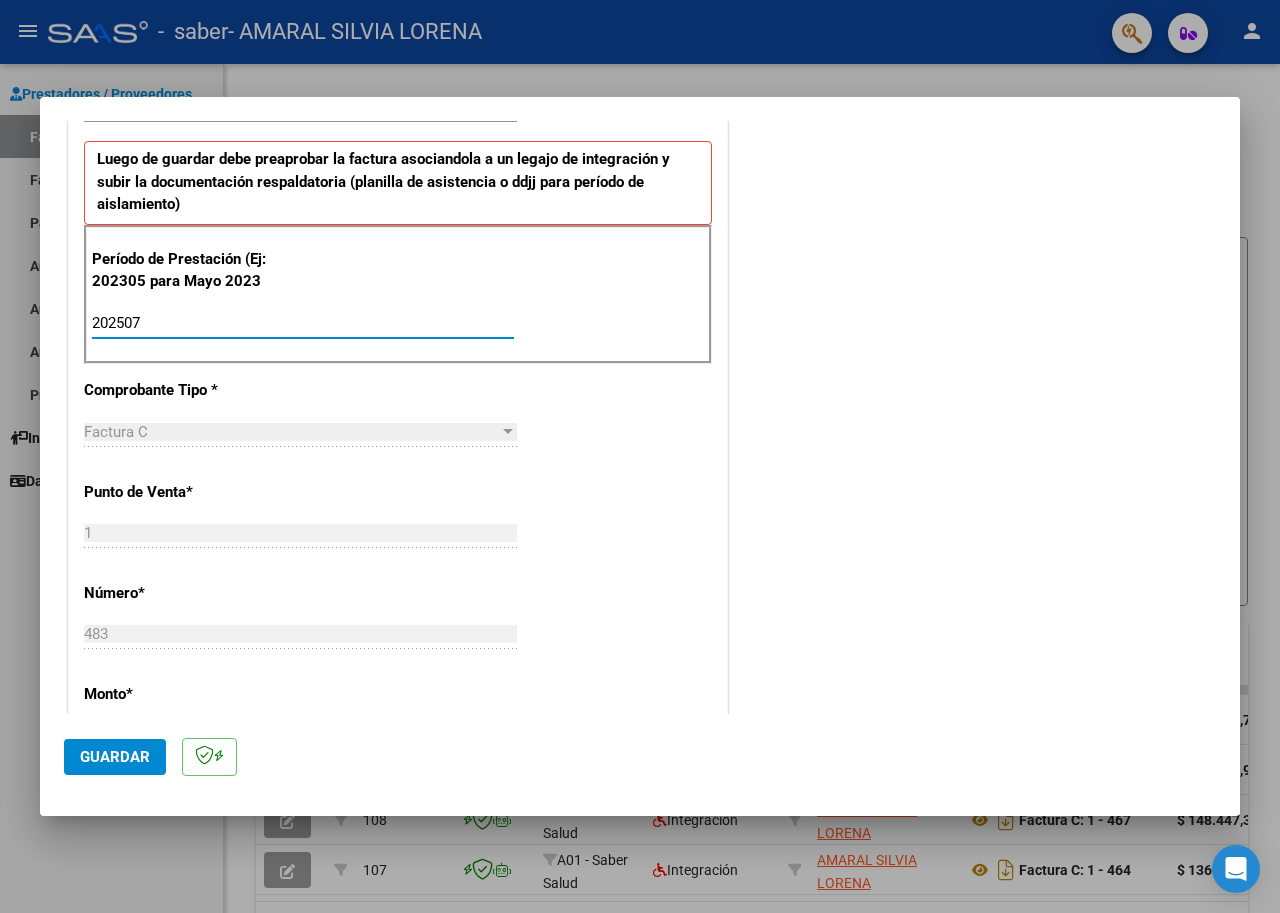 type on "202507" 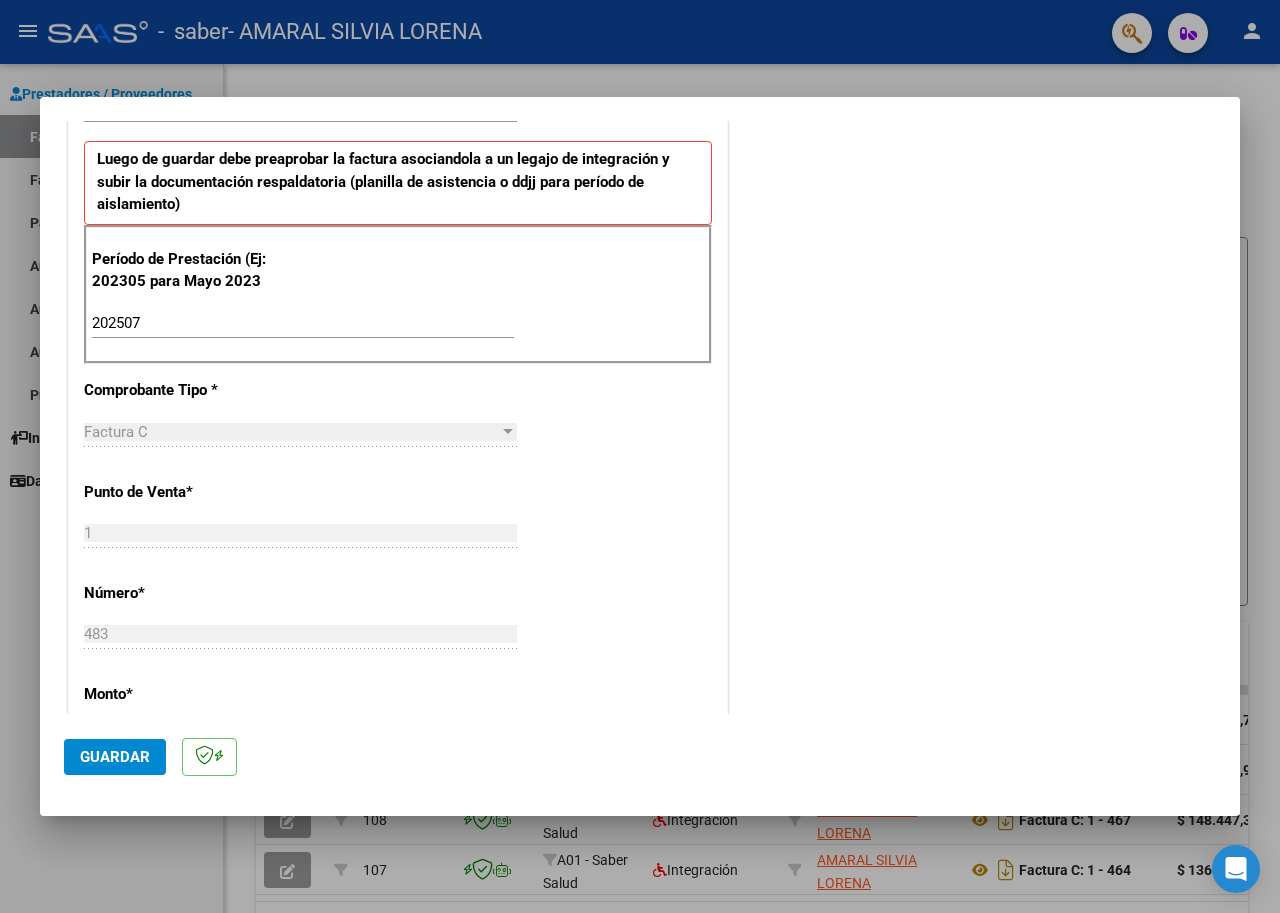 click at bounding box center (508, 432) 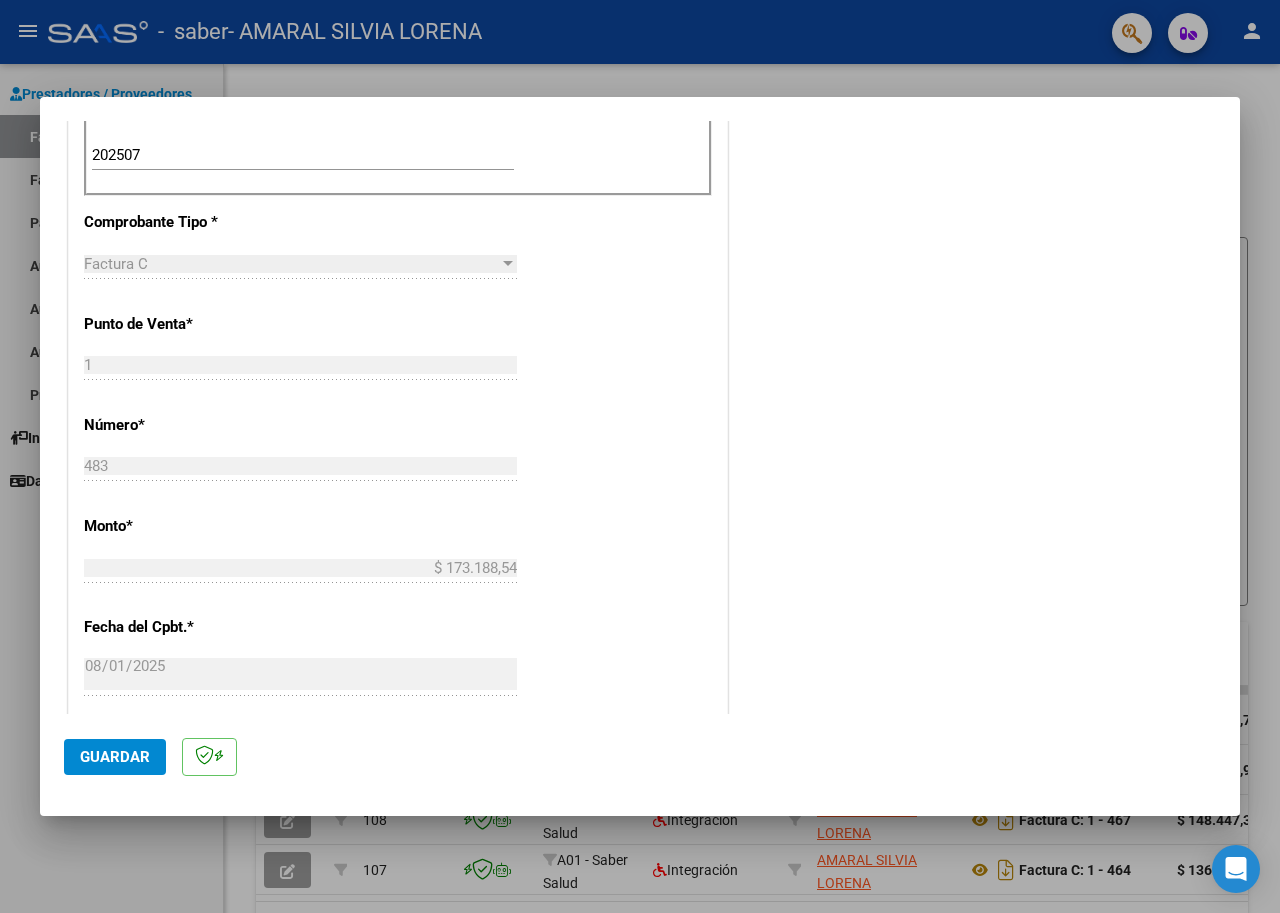 scroll, scrollTop: 700, scrollLeft: 0, axis: vertical 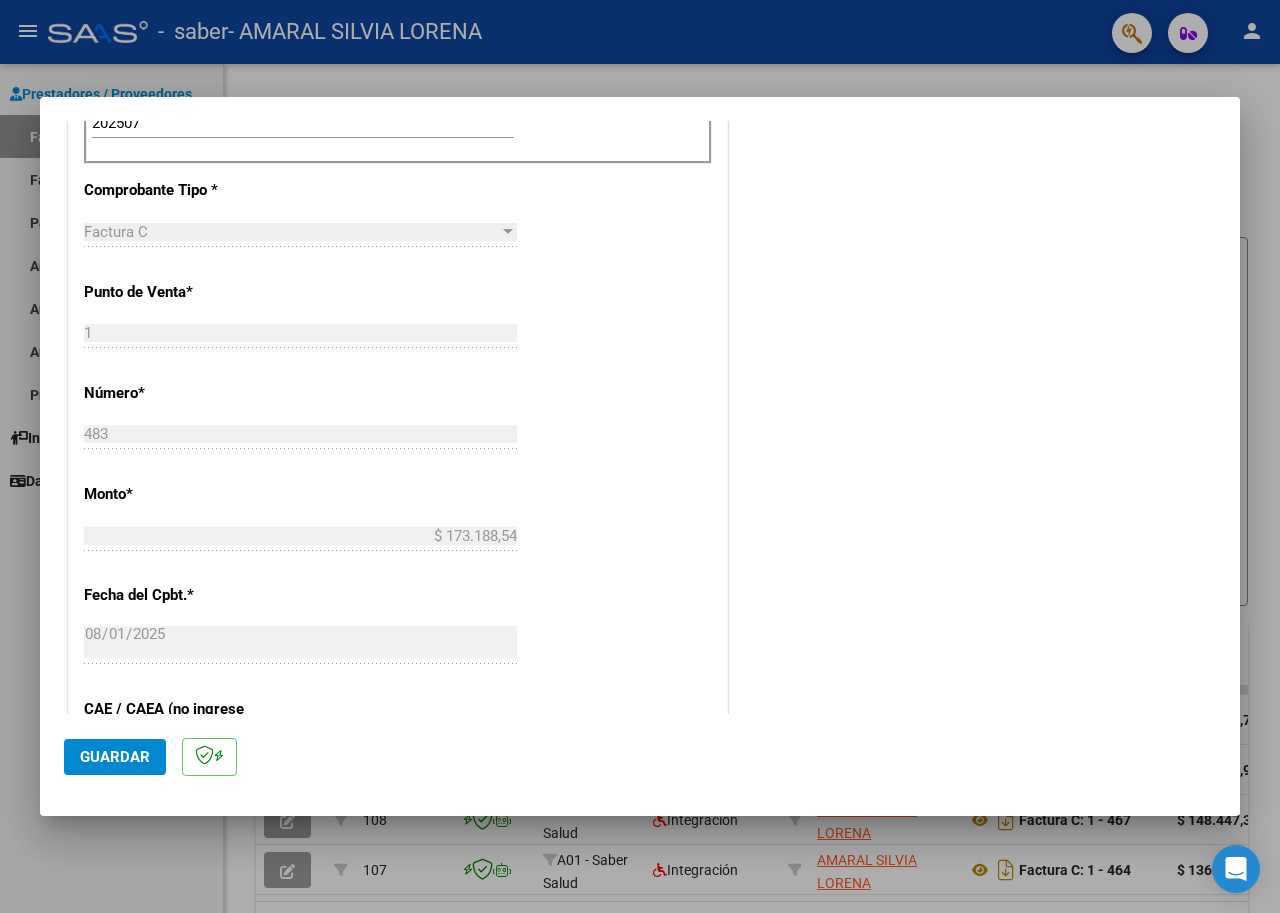 click on "483" at bounding box center (300, 434) 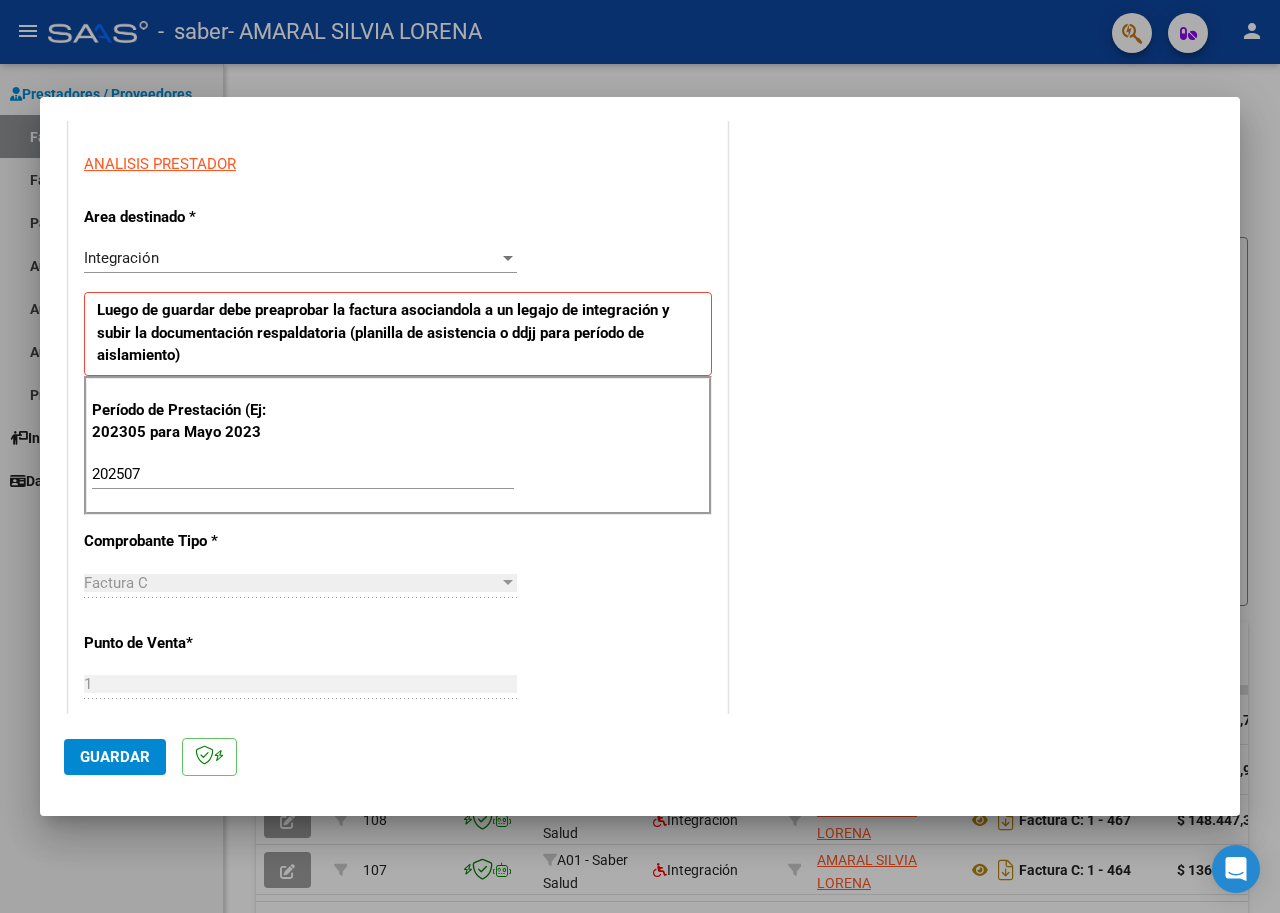 scroll, scrollTop: 0, scrollLeft: 0, axis: both 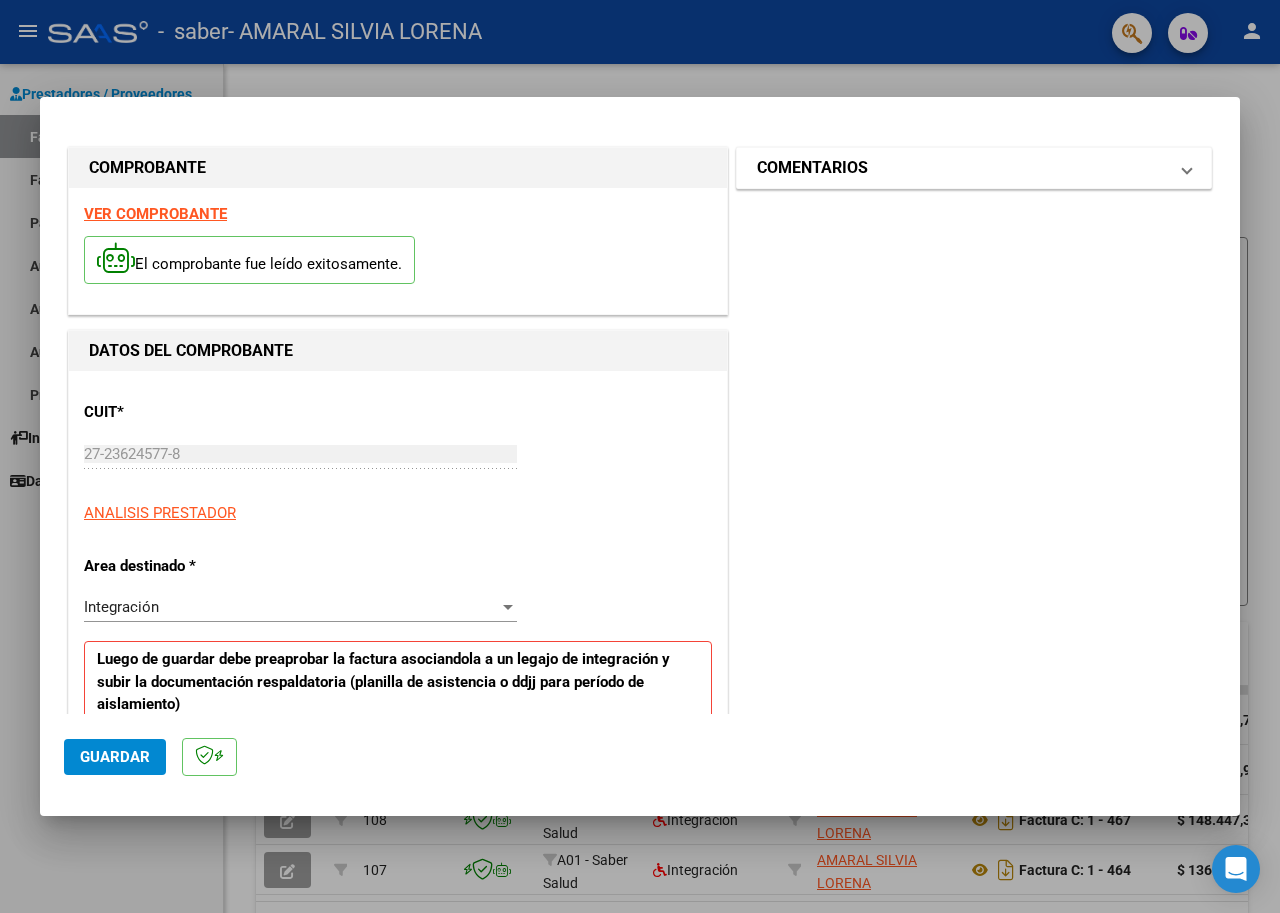 click at bounding box center [1187, 168] 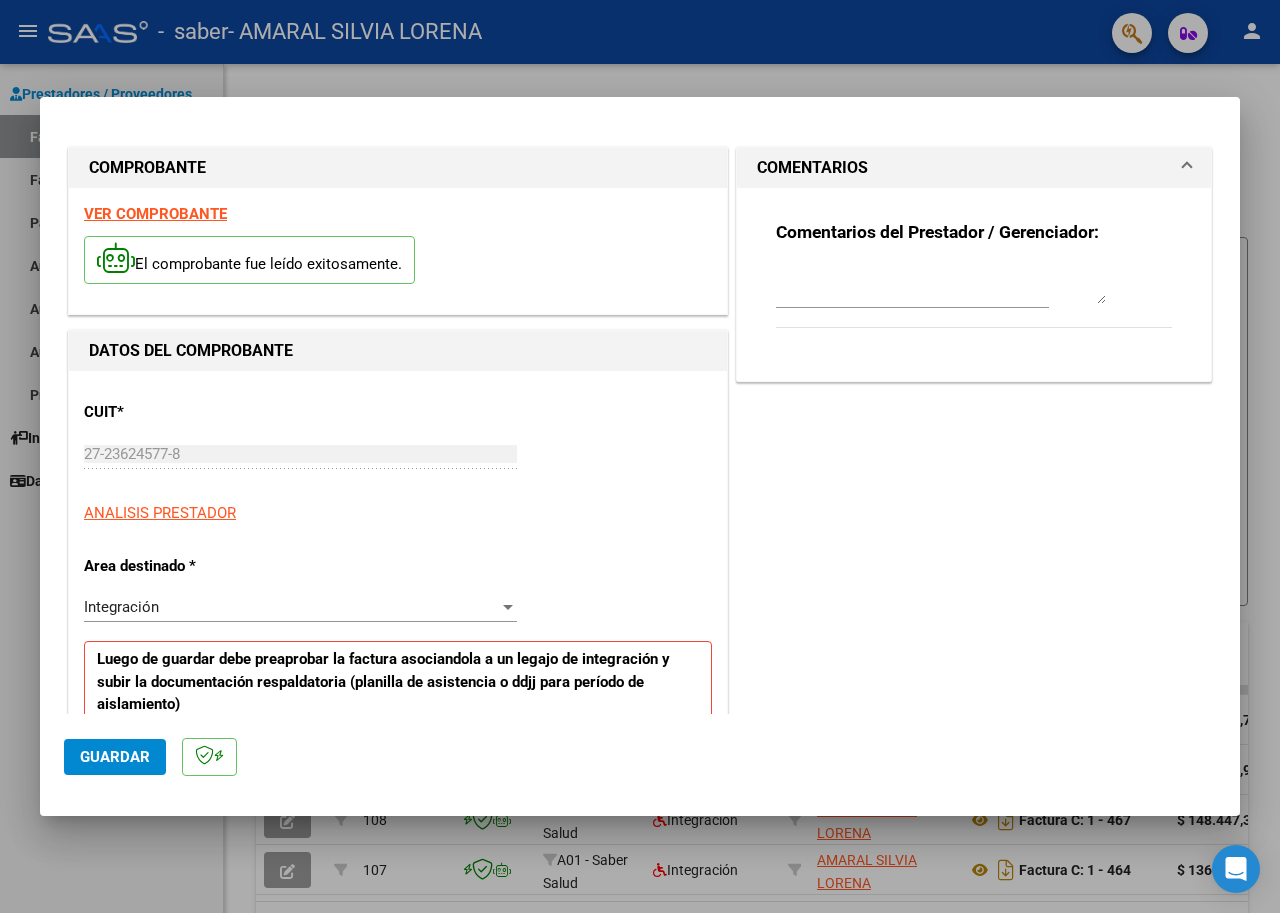 click on "COMENTARIOS" at bounding box center [970, 168] 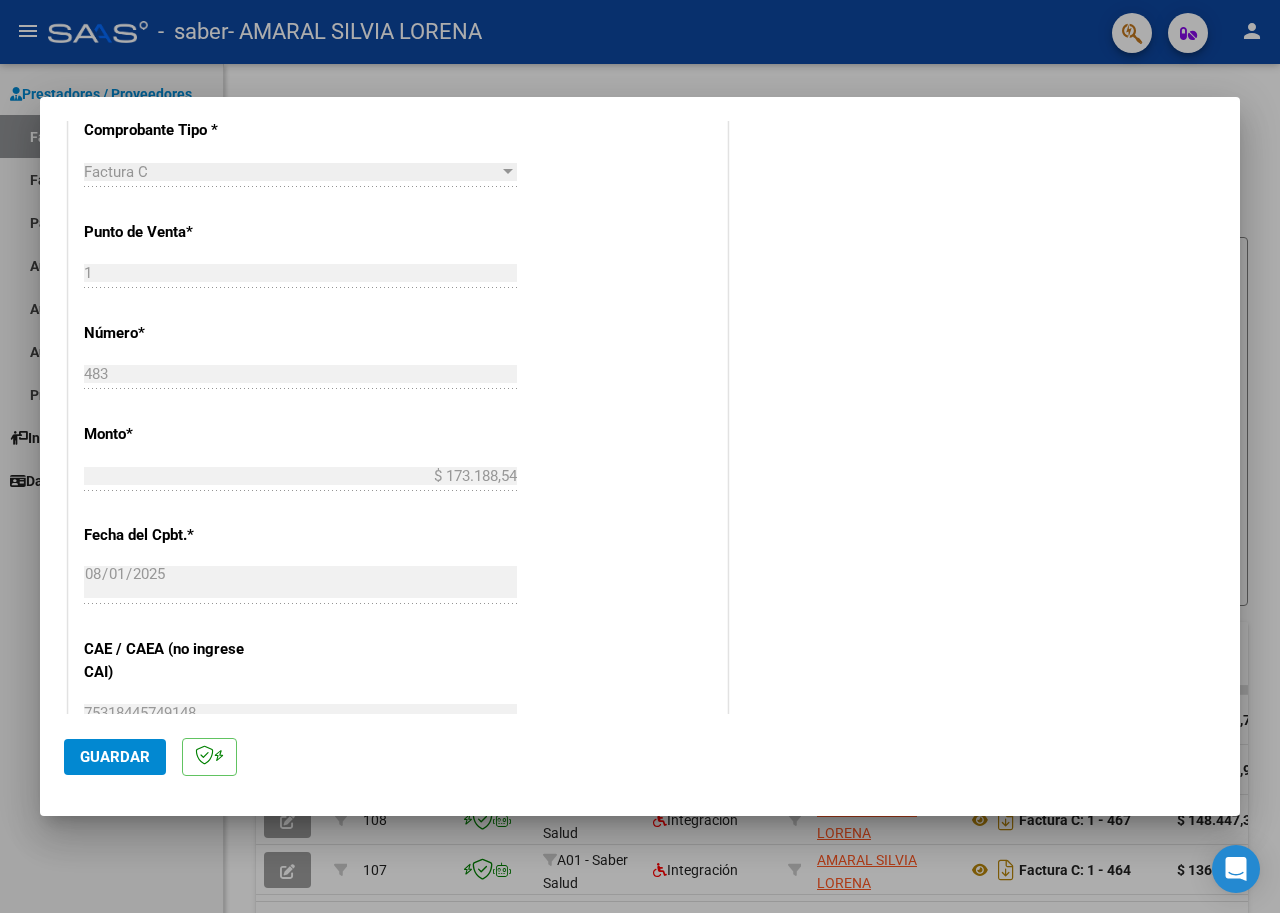 scroll, scrollTop: 1100, scrollLeft: 0, axis: vertical 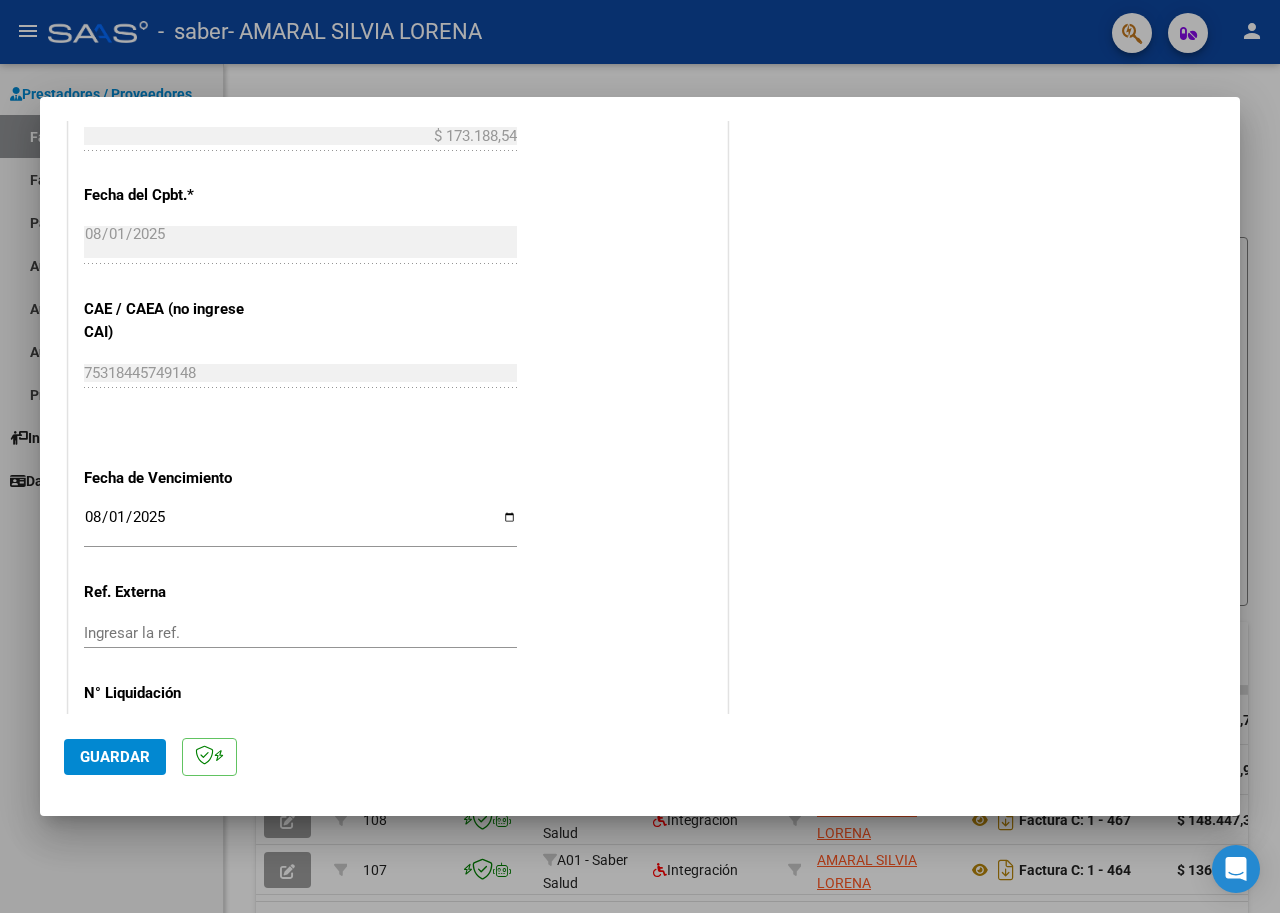 click on "Guardar" 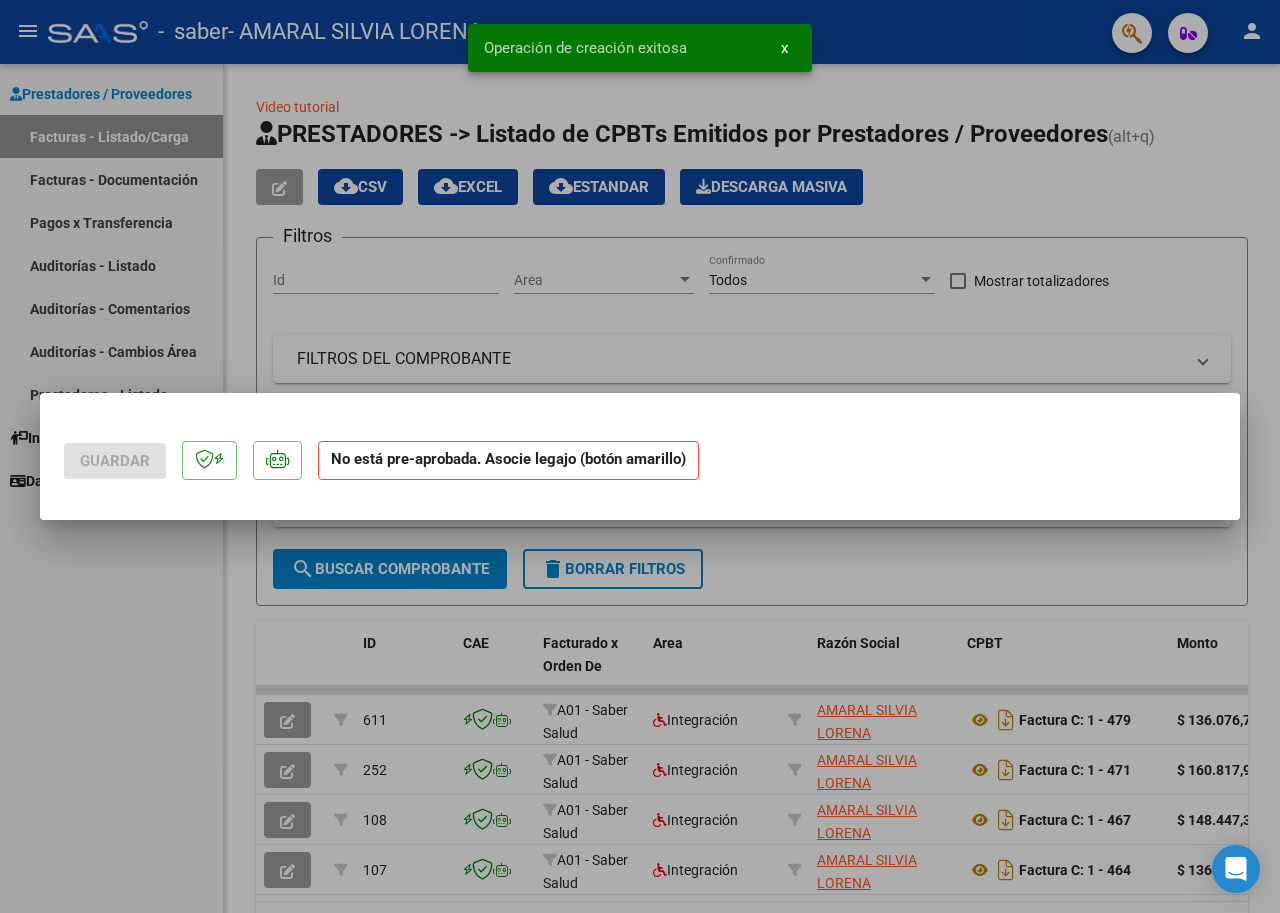 scroll, scrollTop: 0, scrollLeft: 0, axis: both 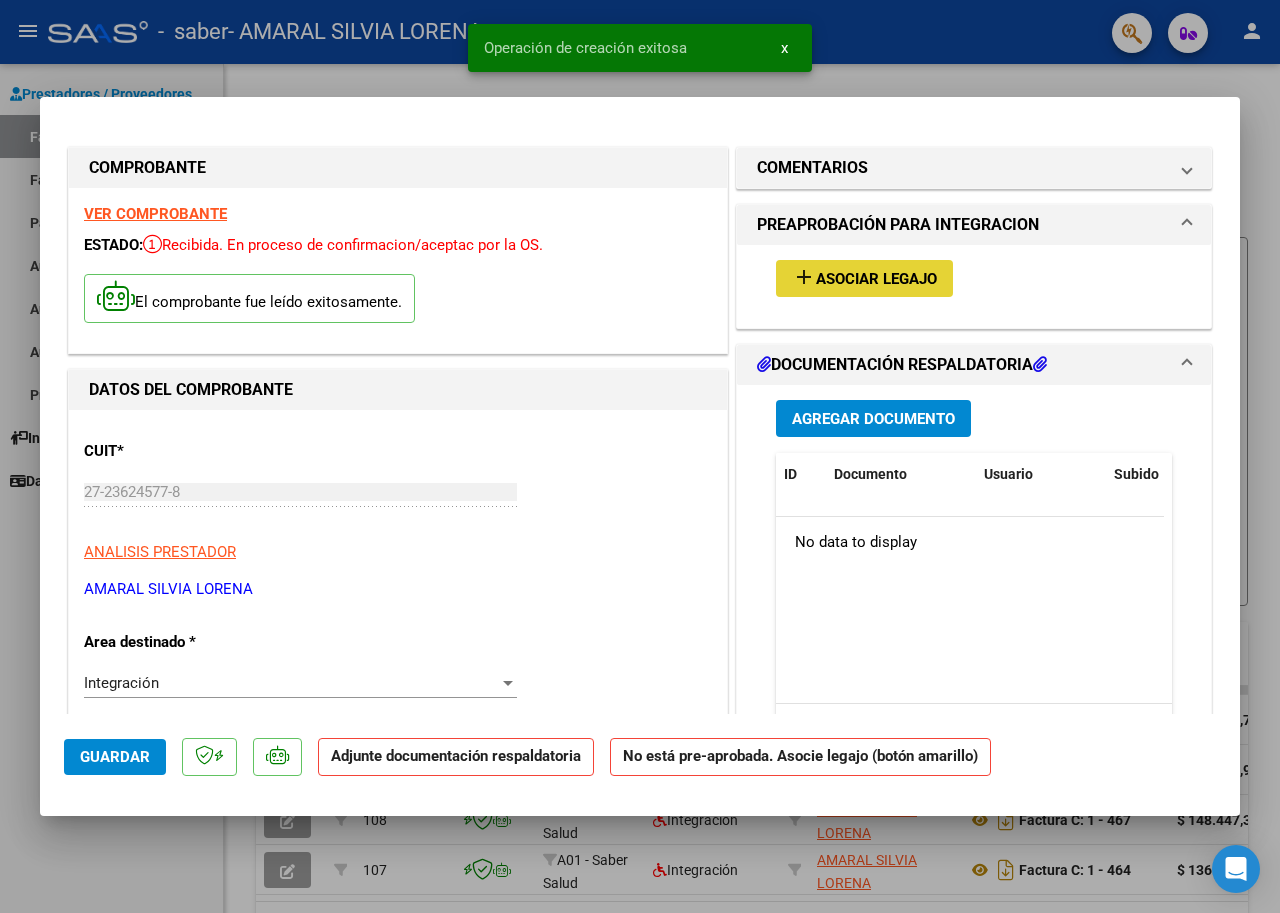 click on "Asociar Legajo" at bounding box center (876, 279) 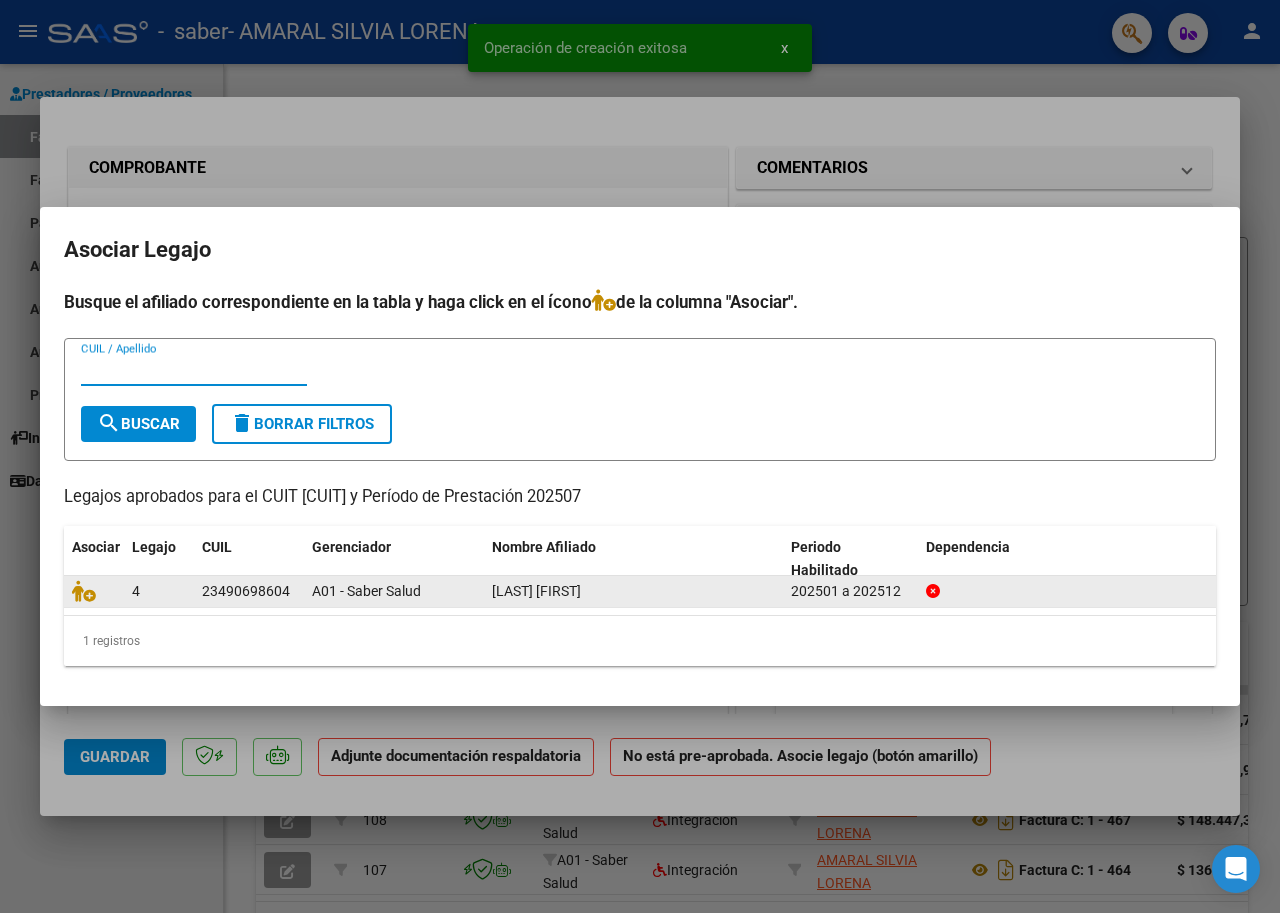 click on "[LAST] [FIRST]" 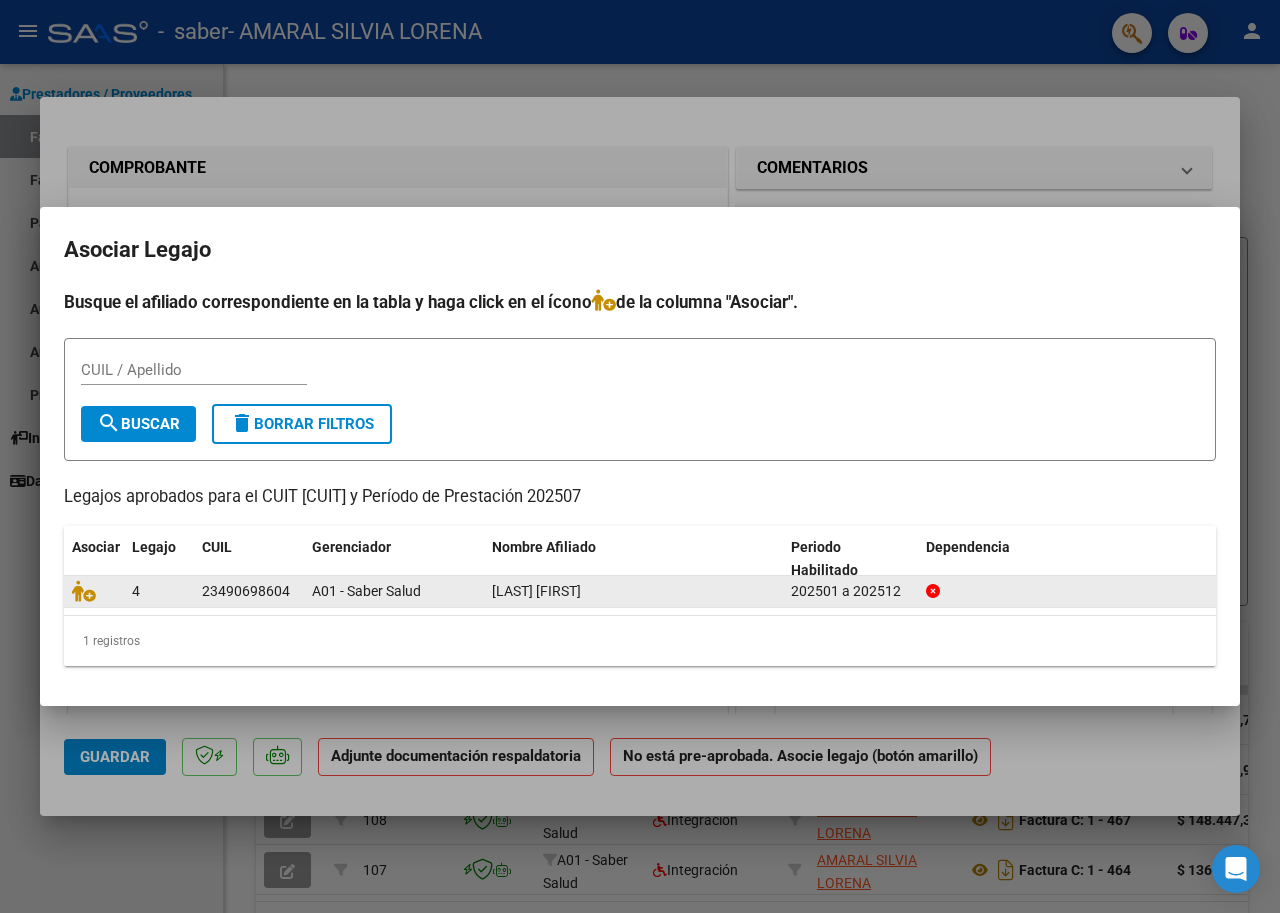 drag, startPoint x: 293, startPoint y: 598, endPoint x: 230, endPoint y: 583, distance: 64.7611 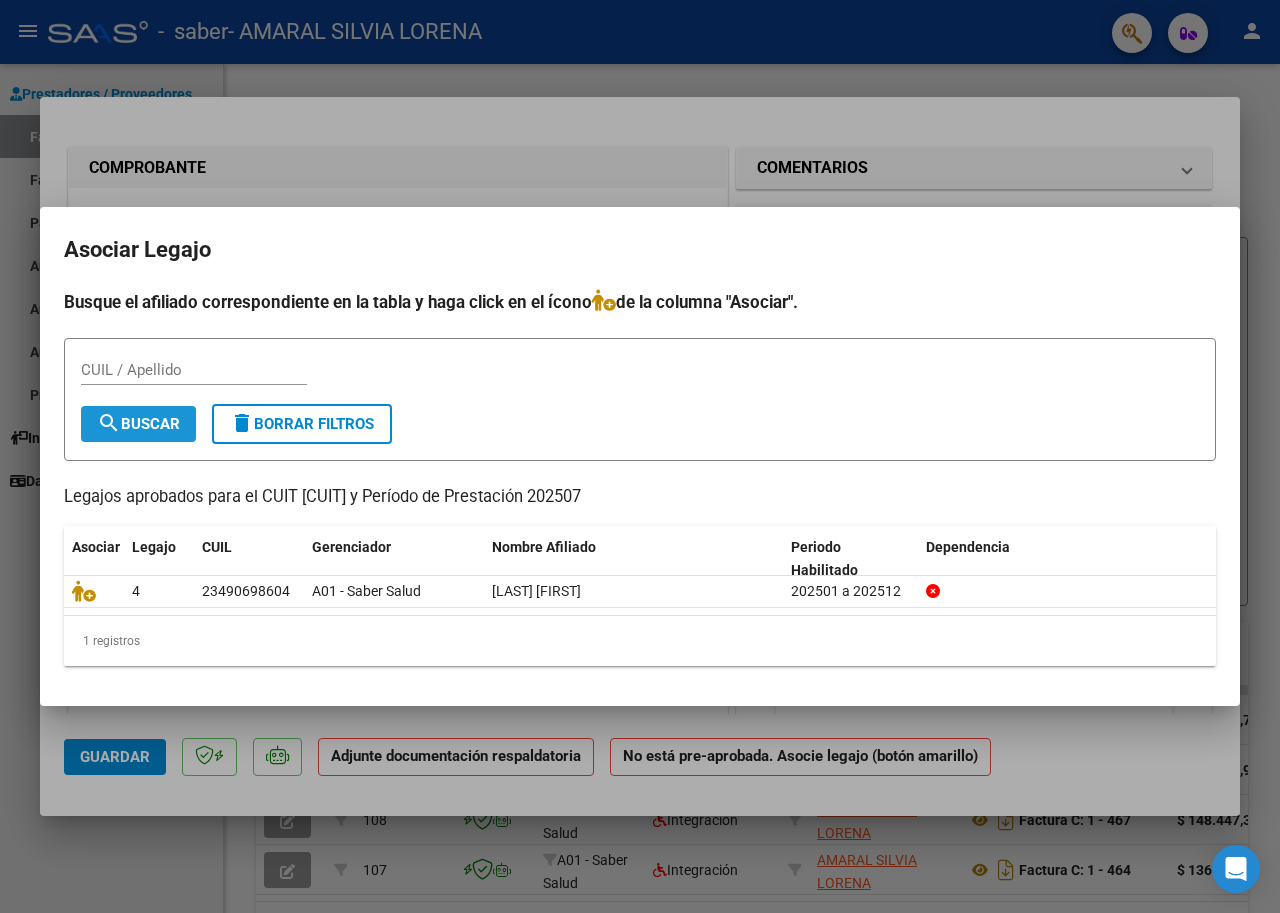 click on "search  Buscar" at bounding box center [138, 424] 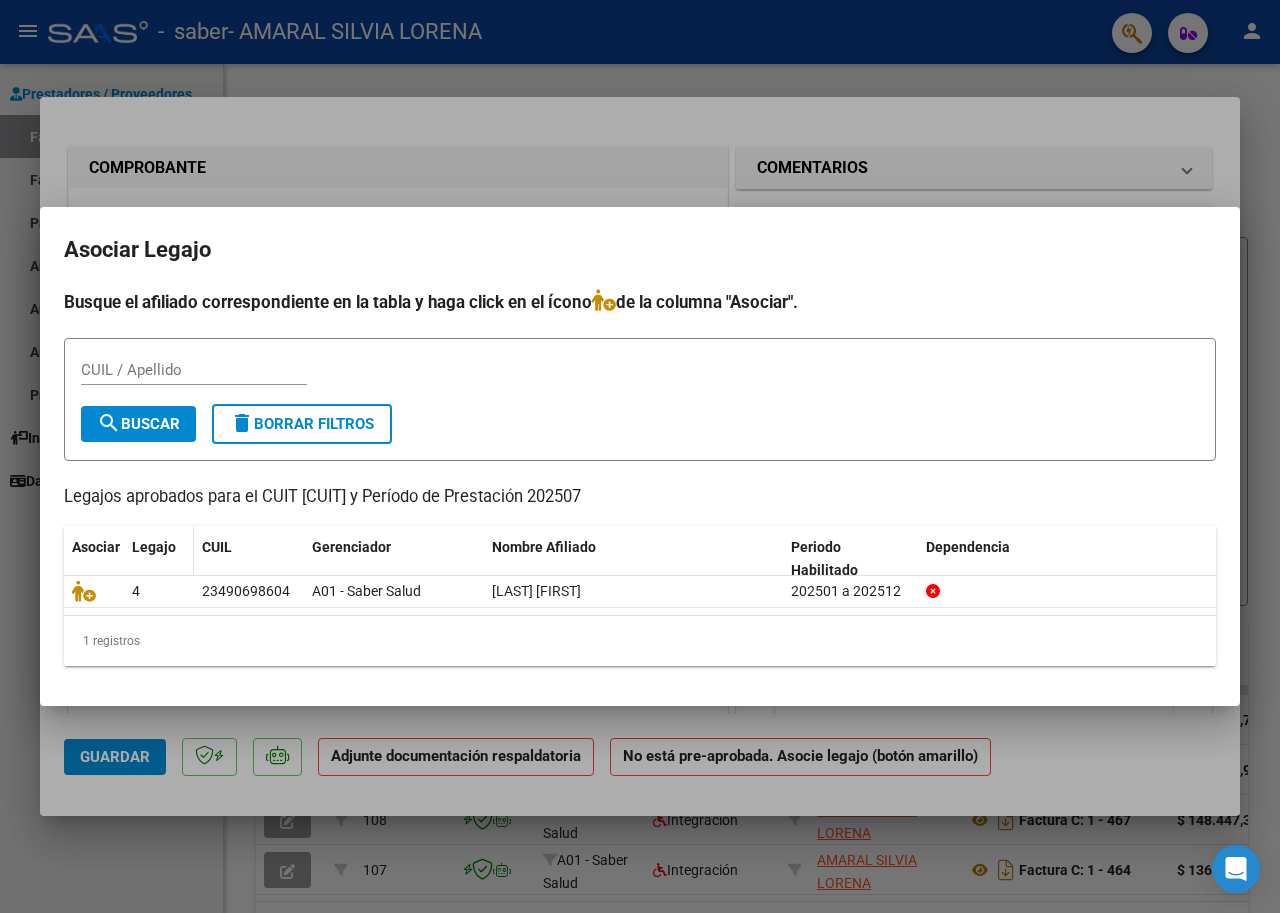 click on "Legajo" 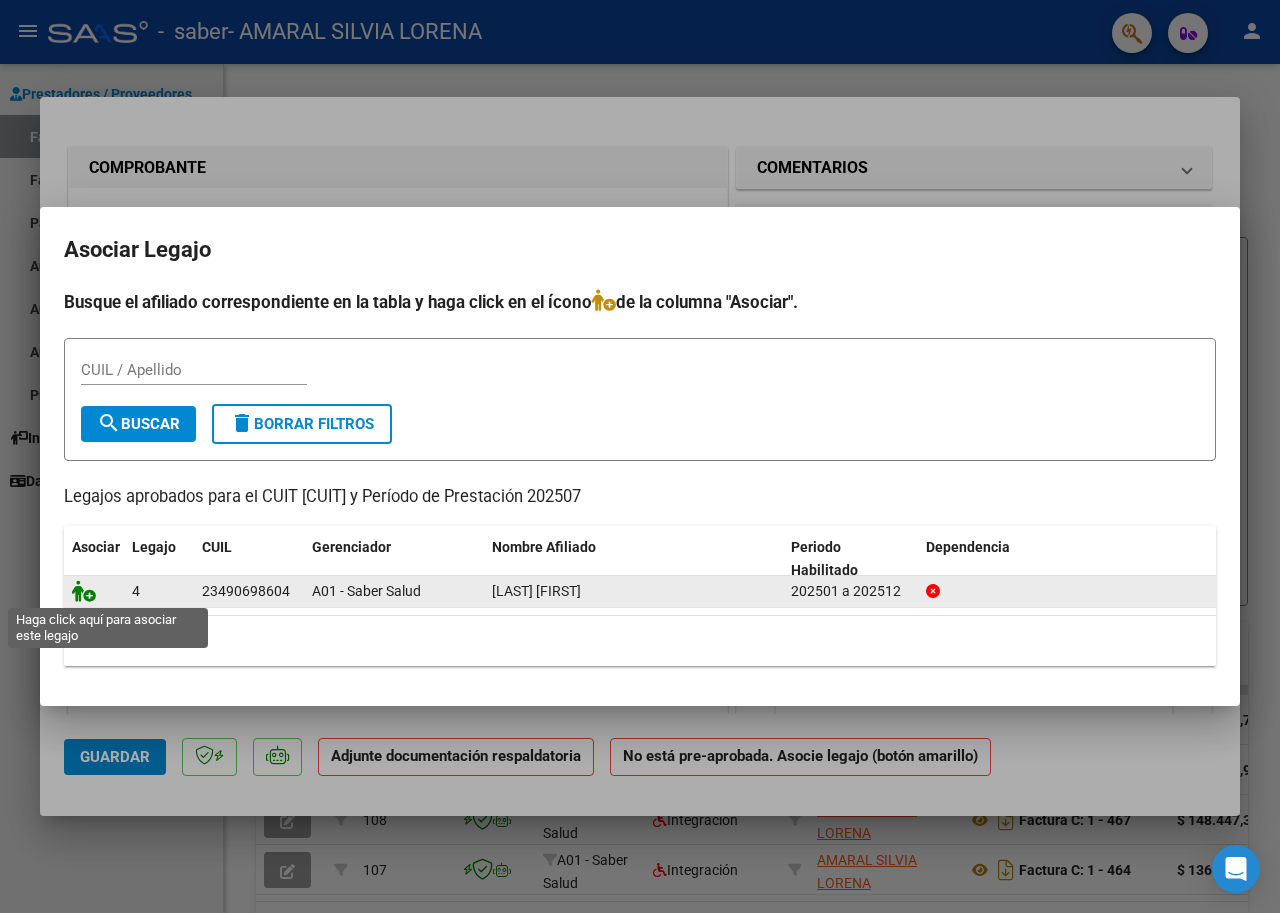 click 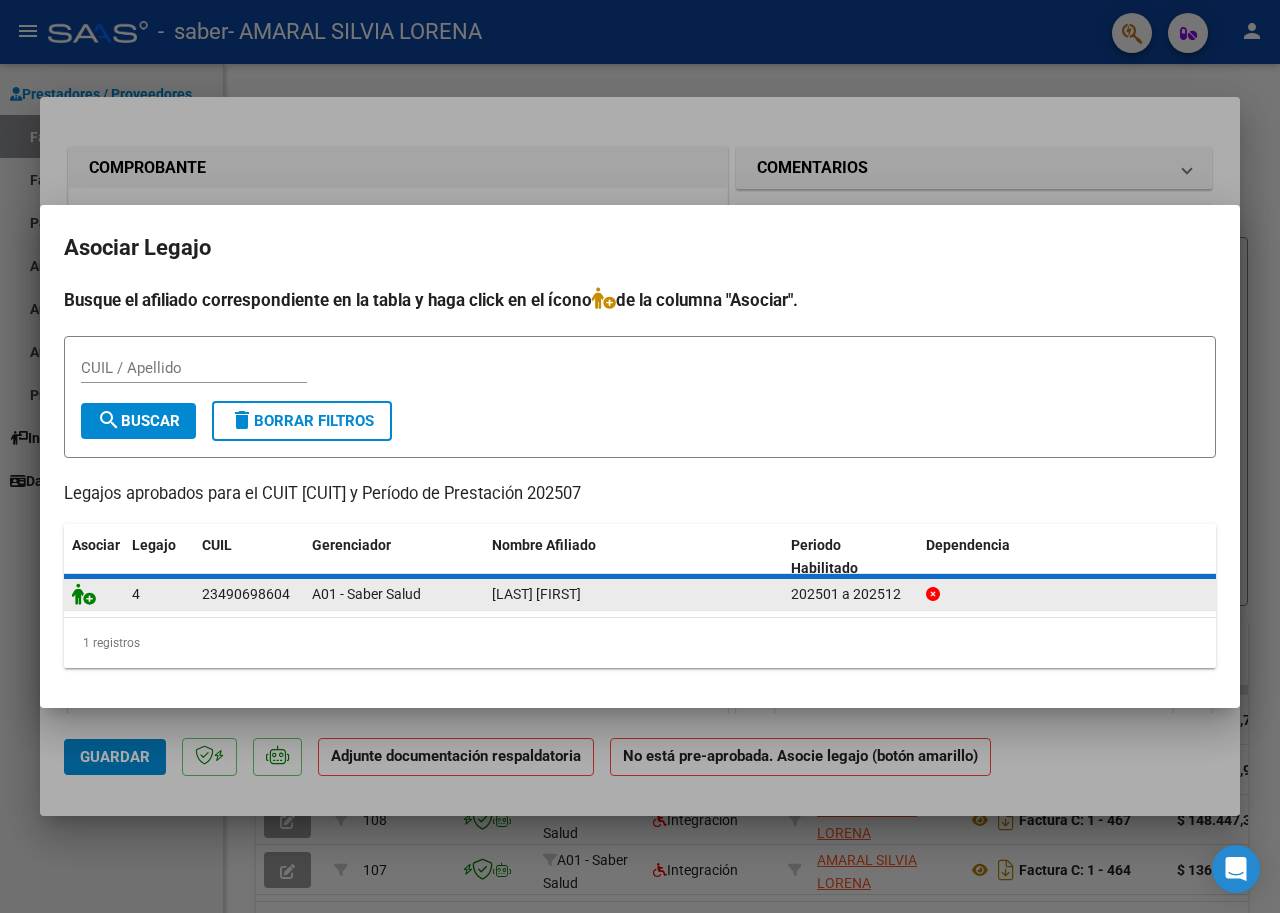 click 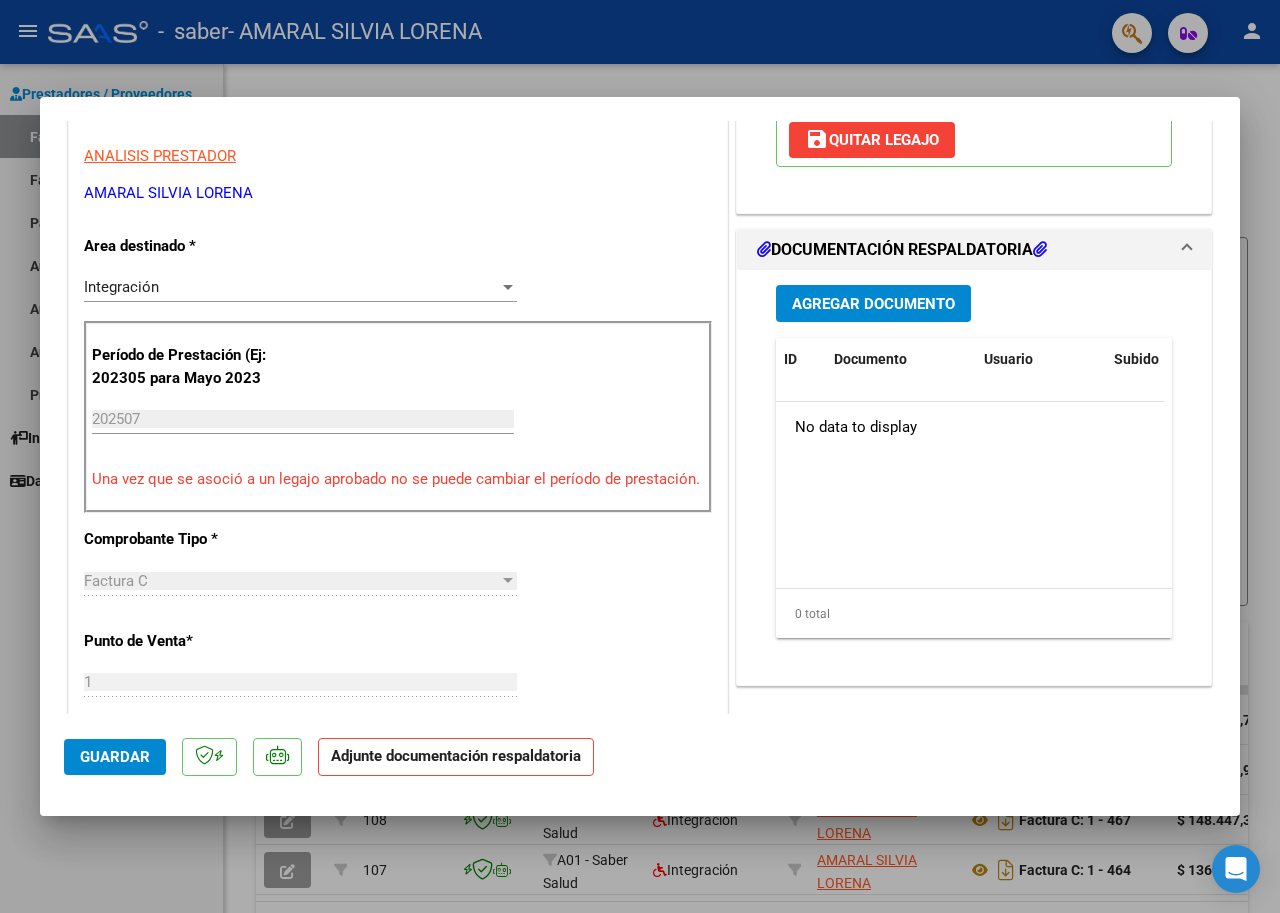 scroll, scrollTop: 400, scrollLeft: 0, axis: vertical 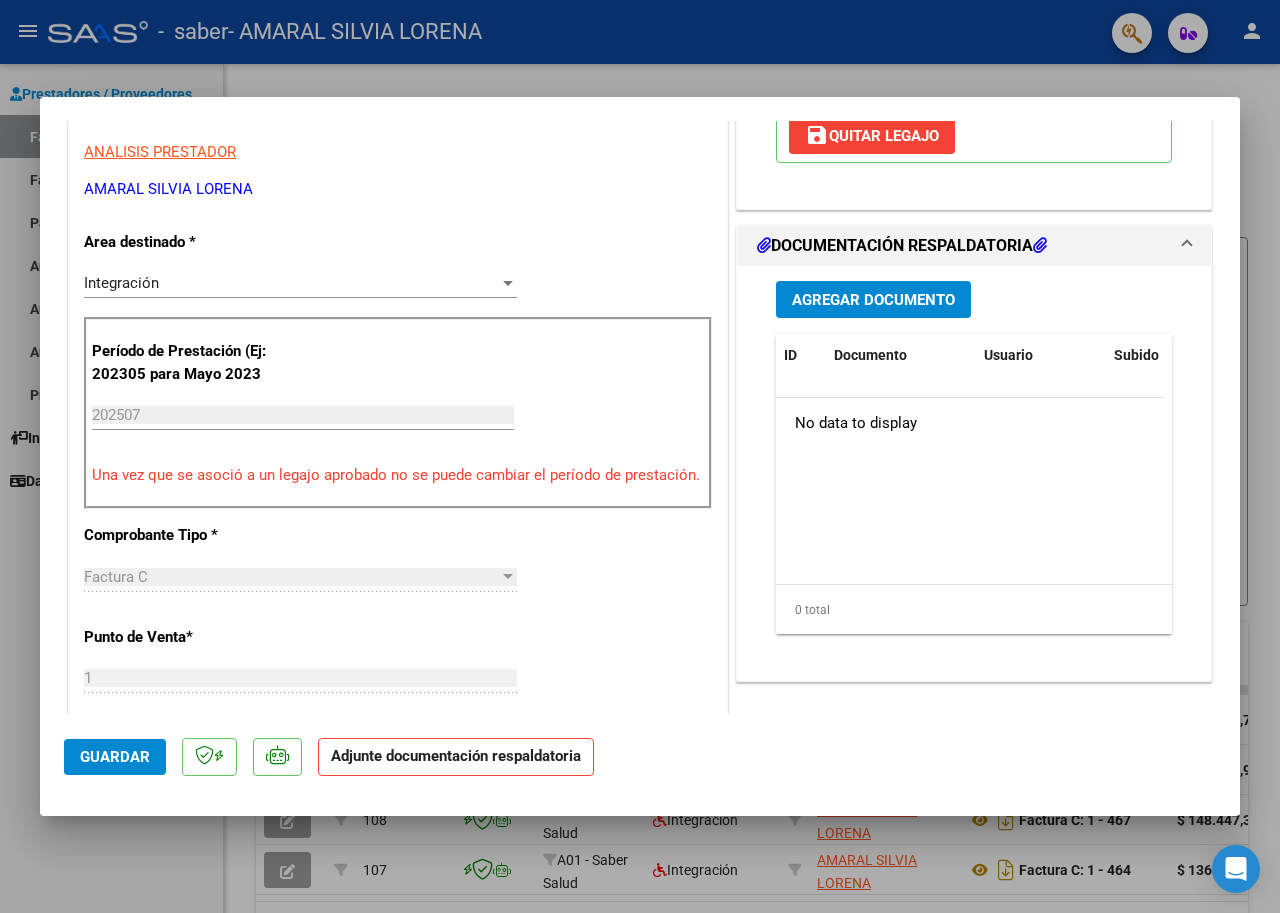 click on "Agregar Documento" at bounding box center (873, 300) 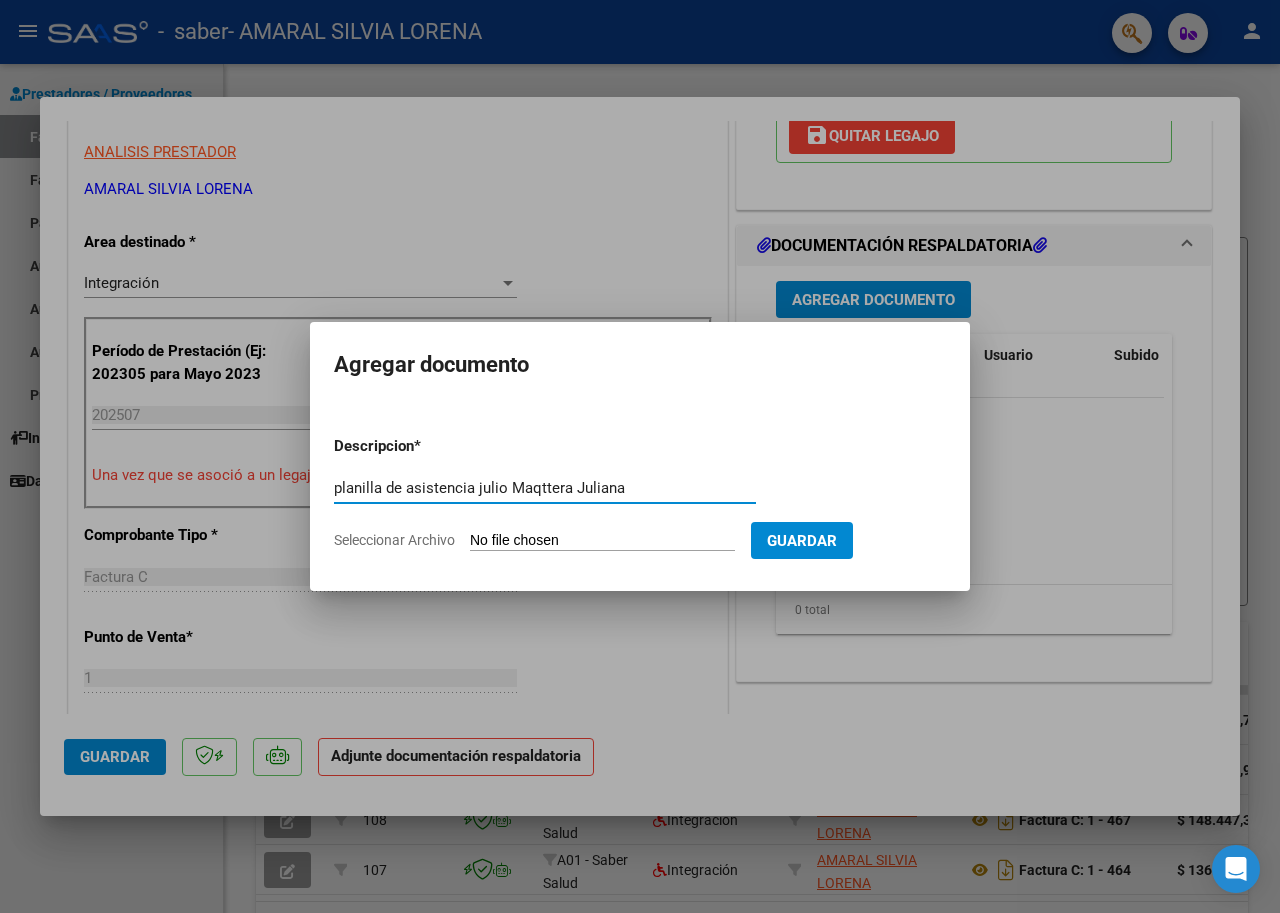 click on "planilla de asistencia julio Maqttera Juliana" at bounding box center (545, 488) 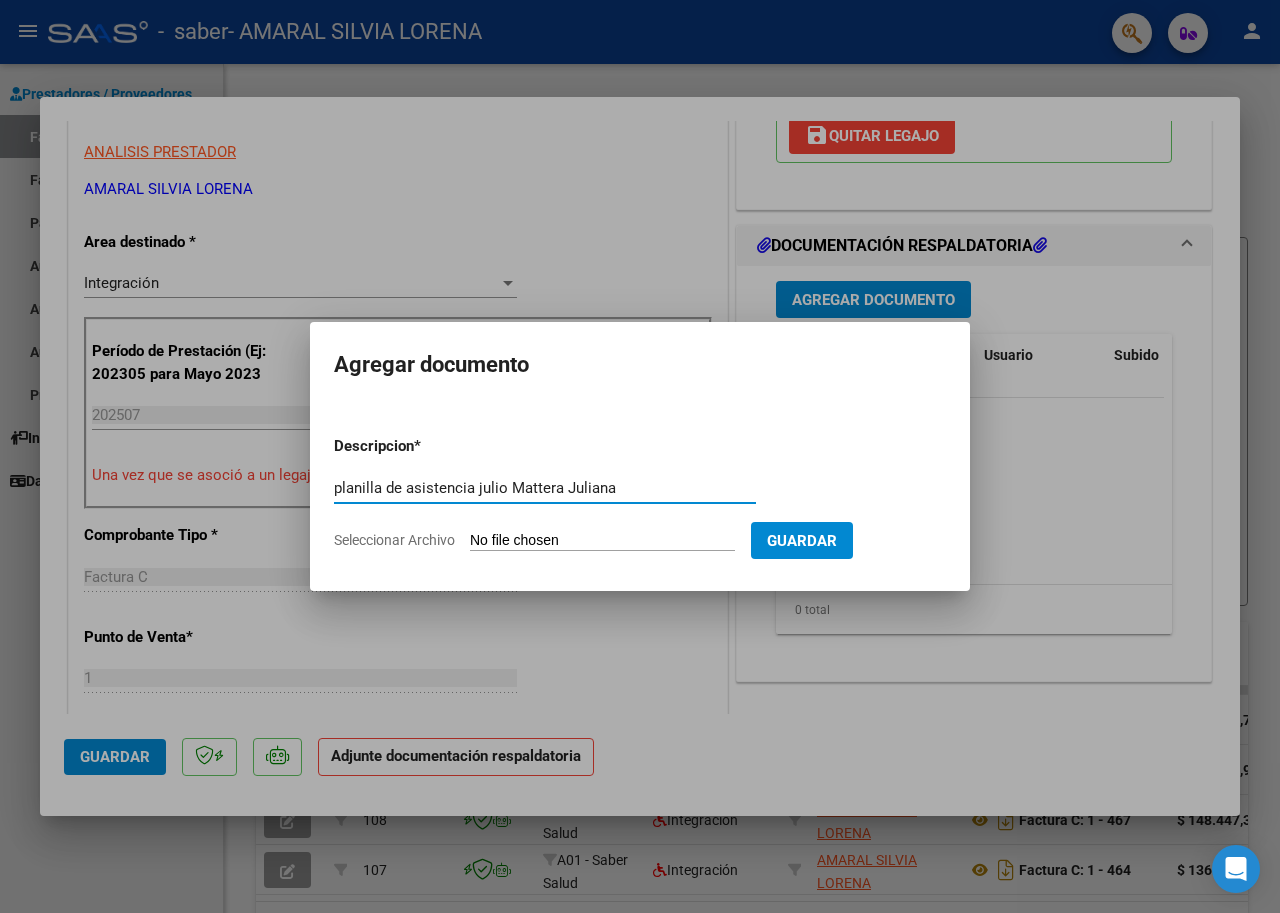 type on "planilla de asistencia julio Mattera Juliana" 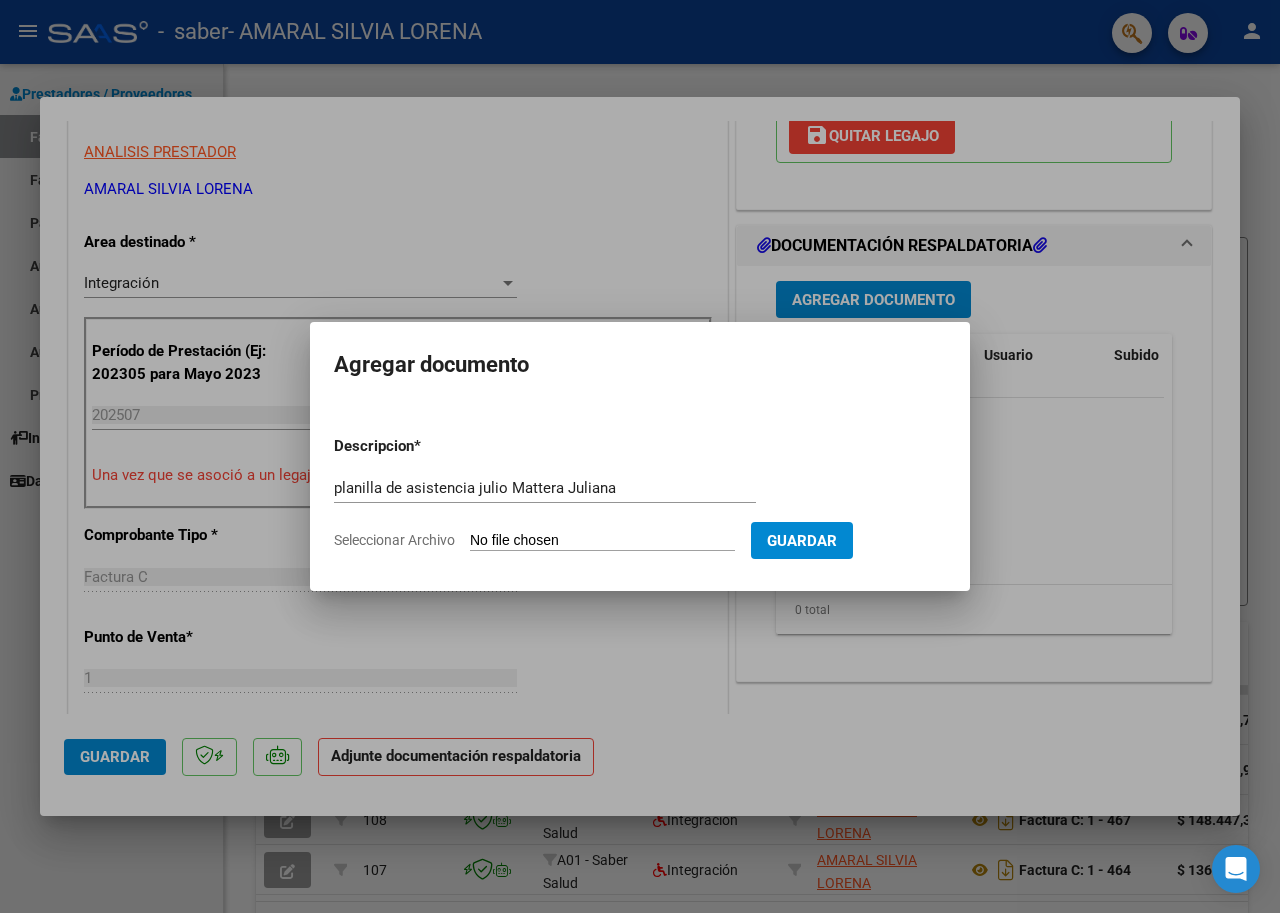 click on "Seleccionar Archivo" at bounding box center (602, 541) 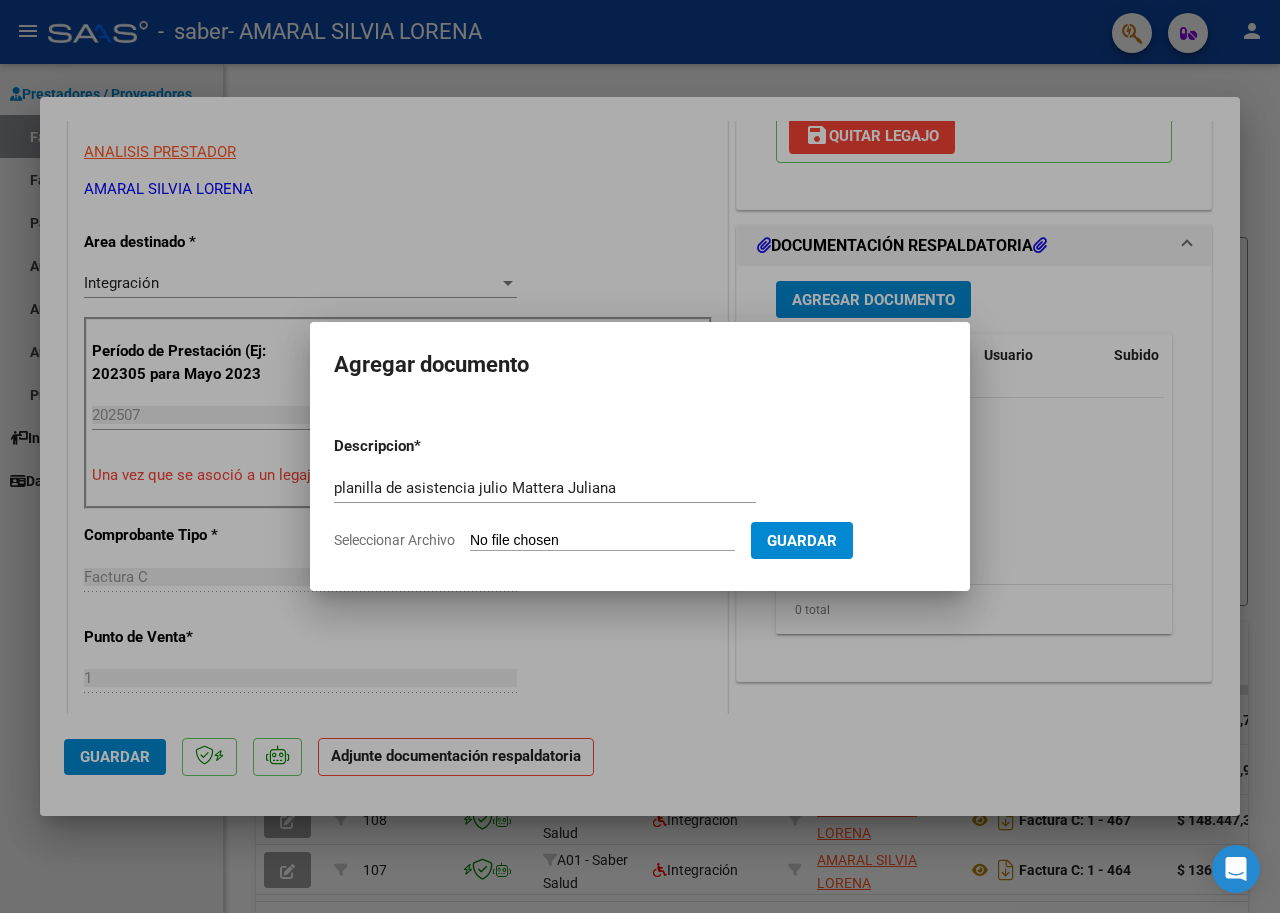type on "C:\fakepath\plan_asist_julio_mattera_juliana[1].jpg" 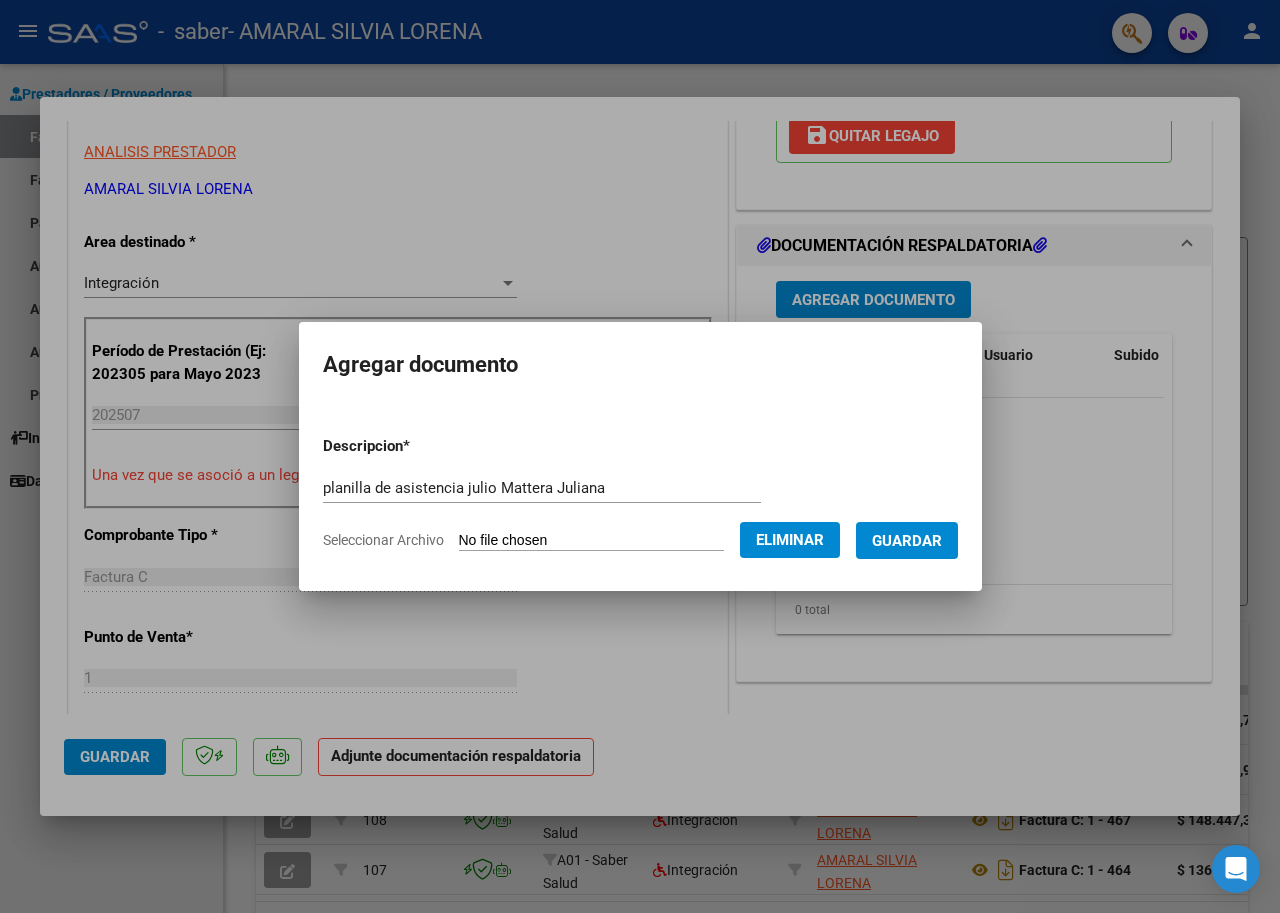 click on "Guardar" at bounding box center (907, 541) 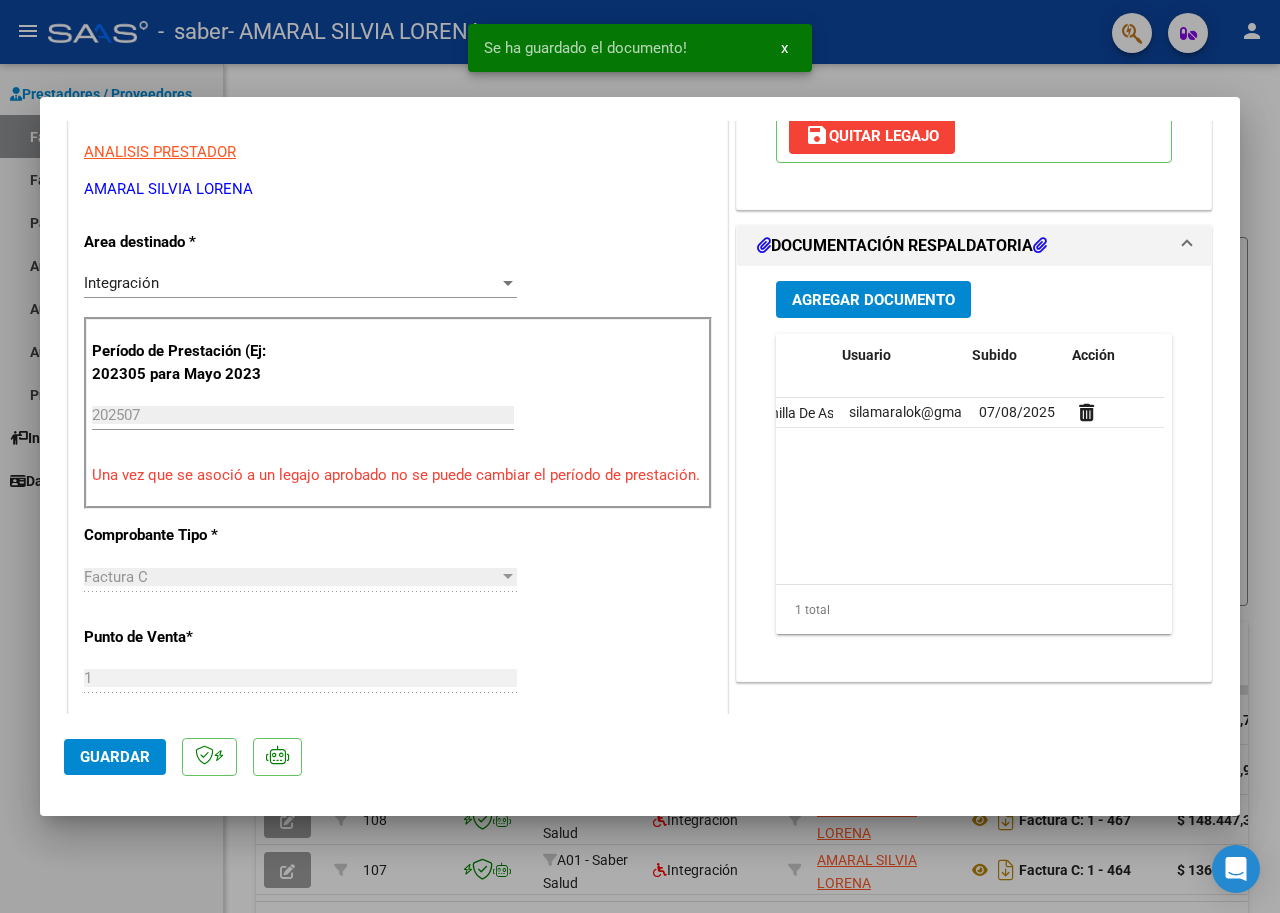 scroll, scrollTop: 0, scrollLeft: 142, axis: horizontal 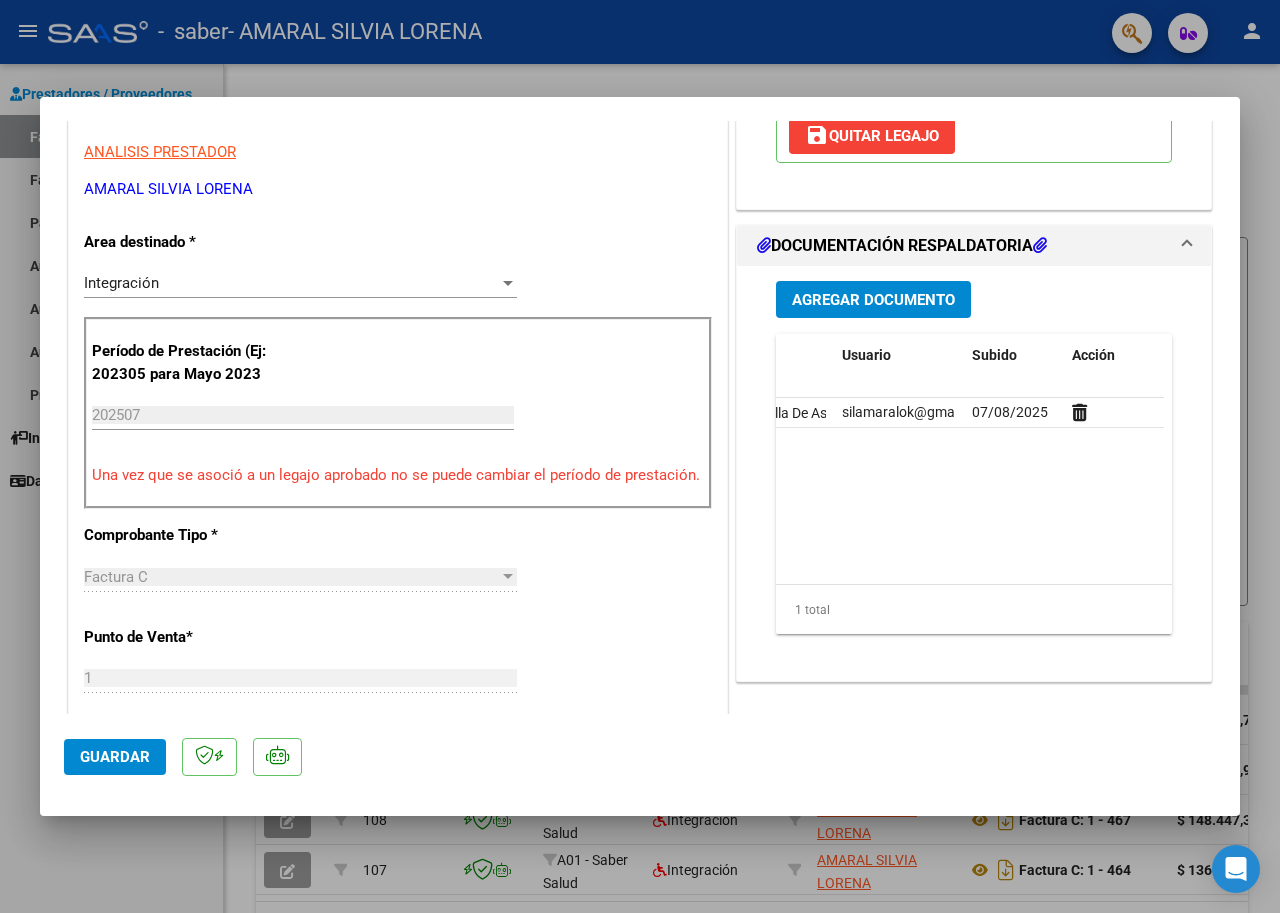 drag, startPoint x: 951, startPoint y: 564, endPoint x: 792, endPoint y: 545, distance: 160.1312 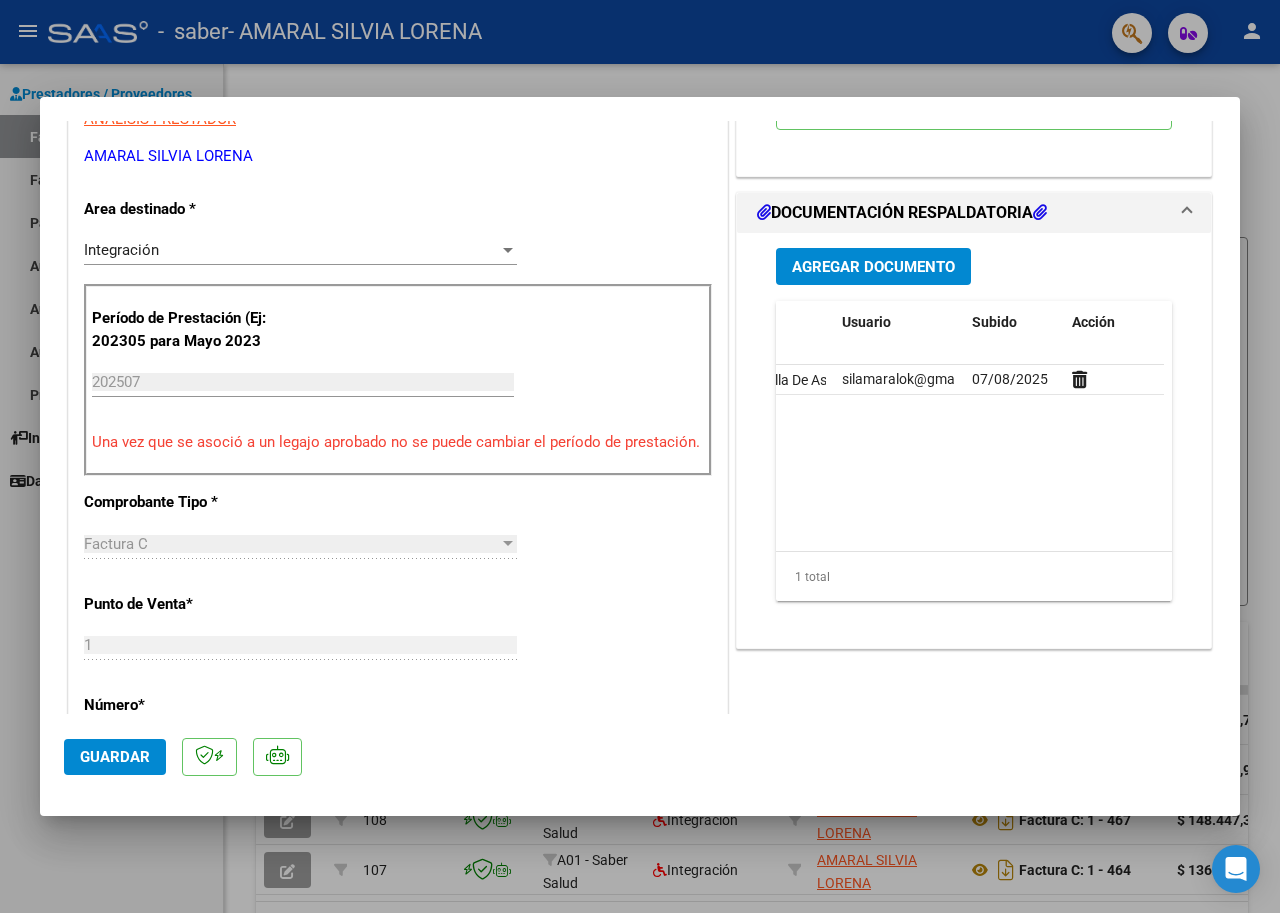 scroll, scrollTop: 217, scrollLeft: 0, axis: vertical 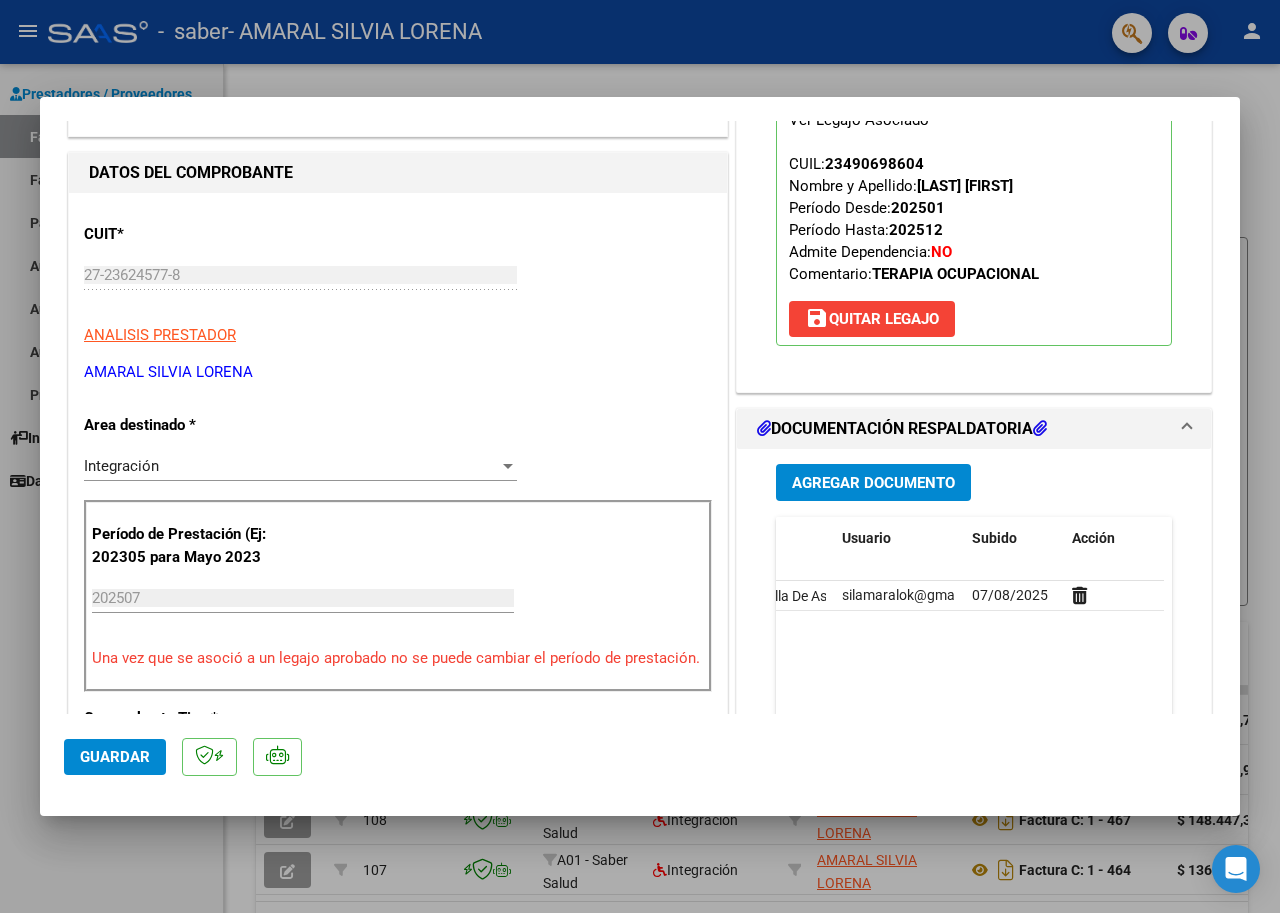 click on "Guardar" 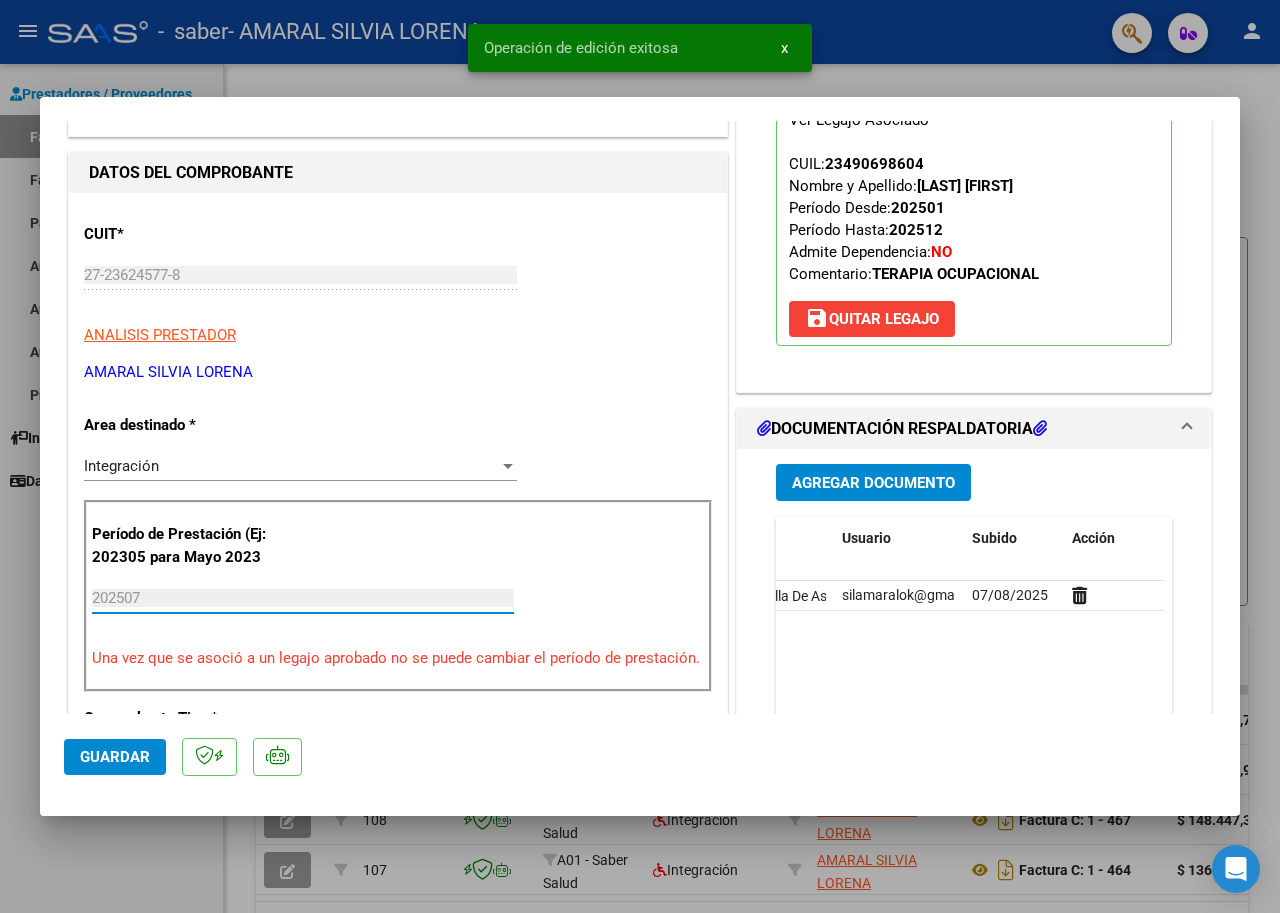 click on "202507" at bounding box center [303, 598] 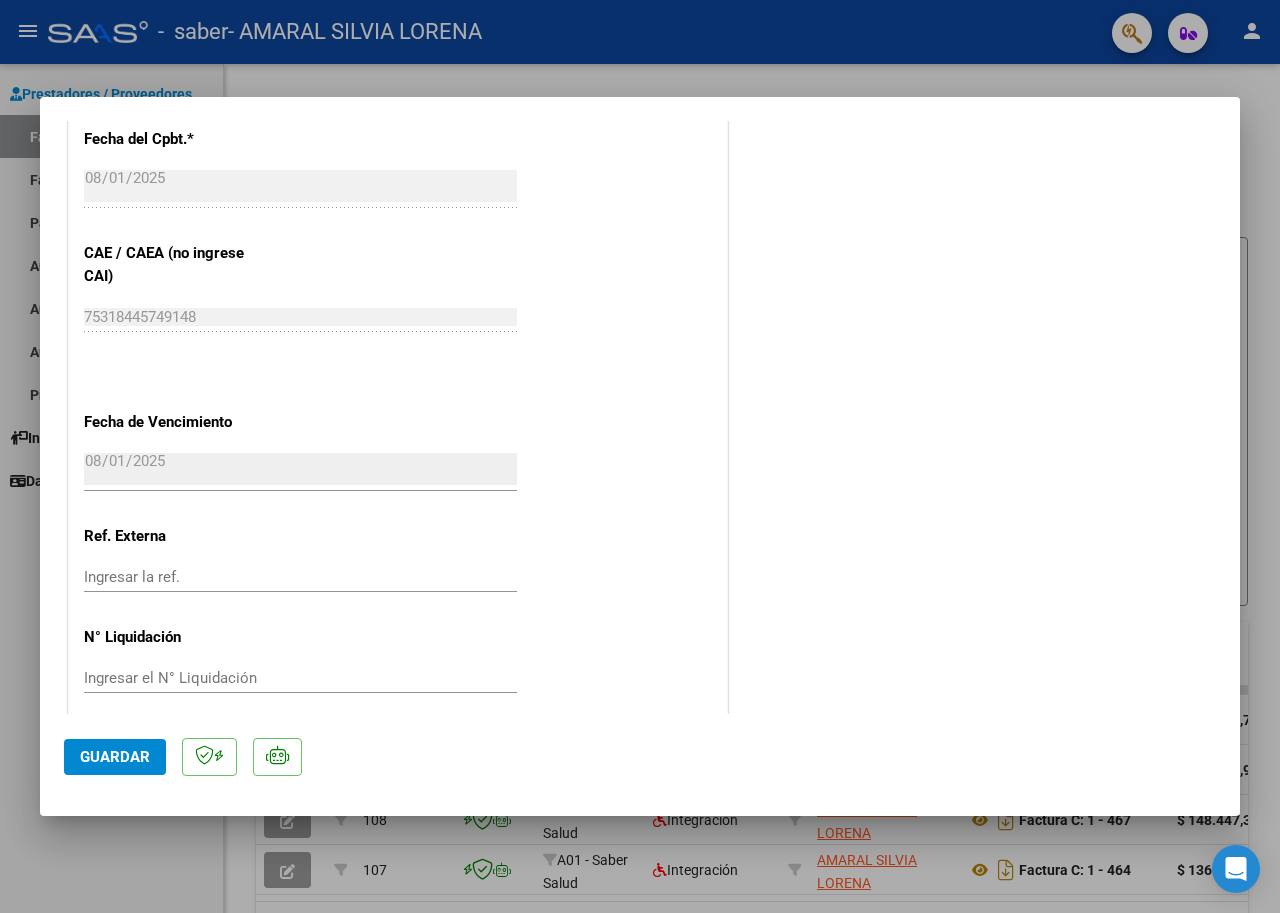 scroll, scrollTop: 1217, scrollLeft: 0, axis: vertical 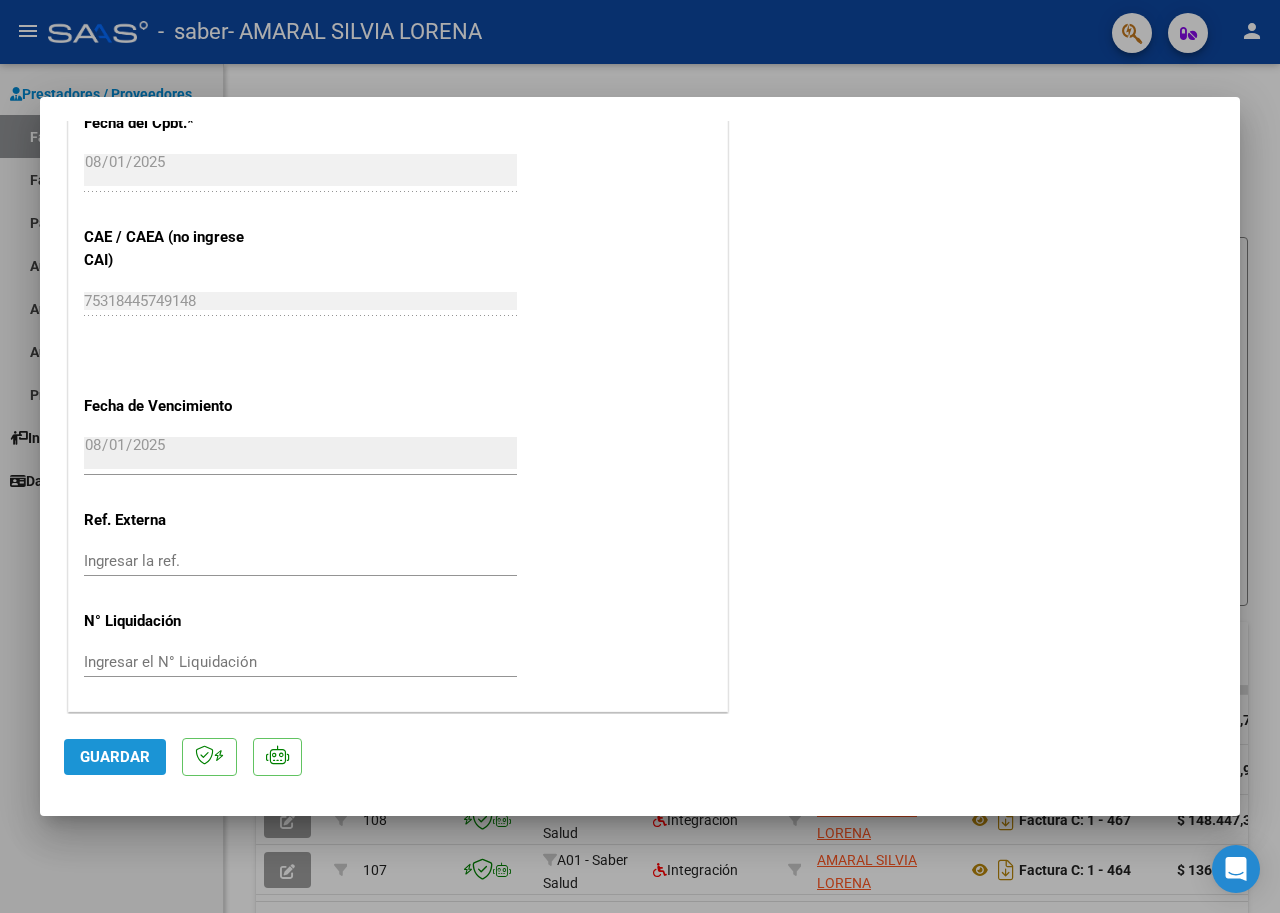 click on "Guardar" 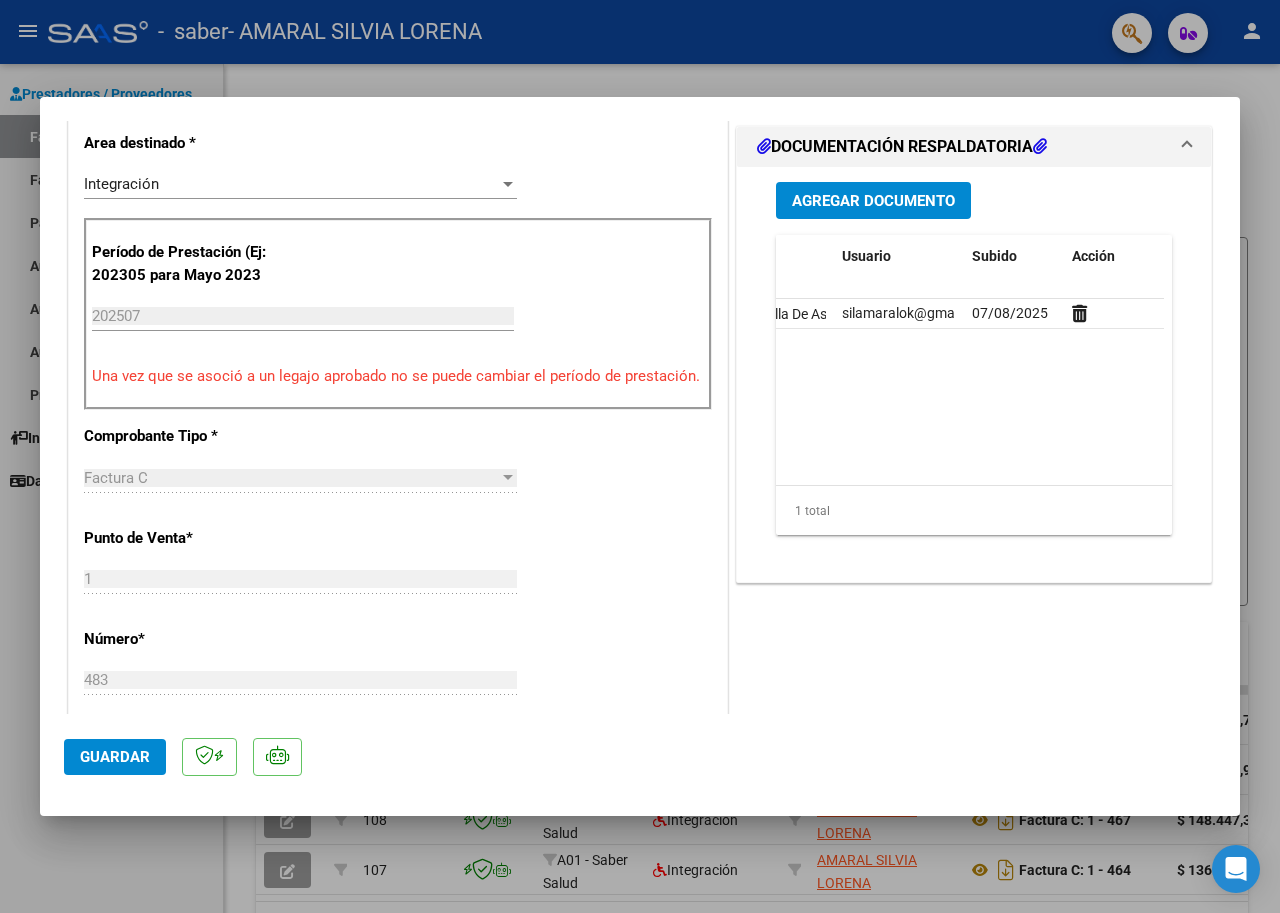 scroll, scrollTop: 500, scrollLeft: 0, axis: vertical 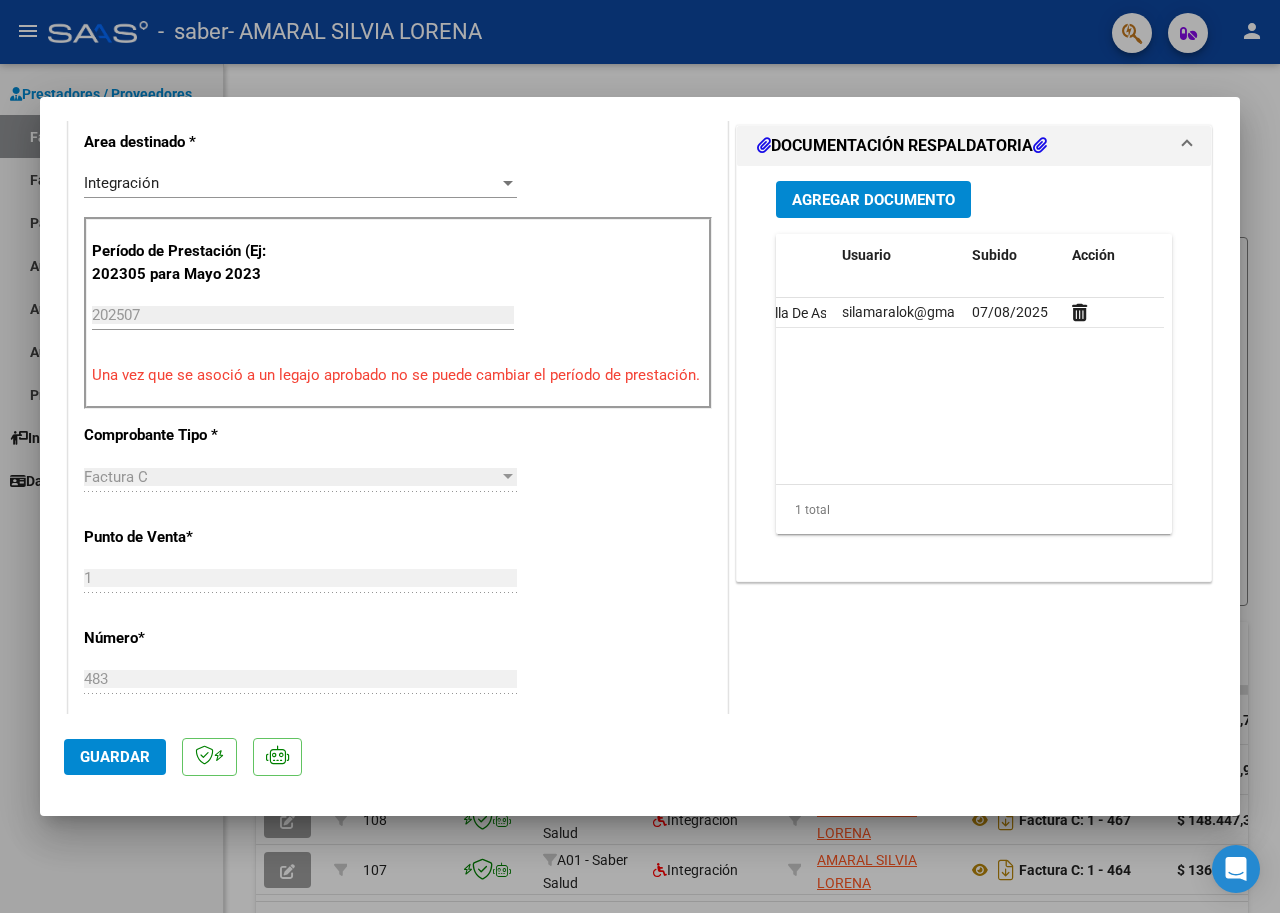 click at bounding box center [640, 456] 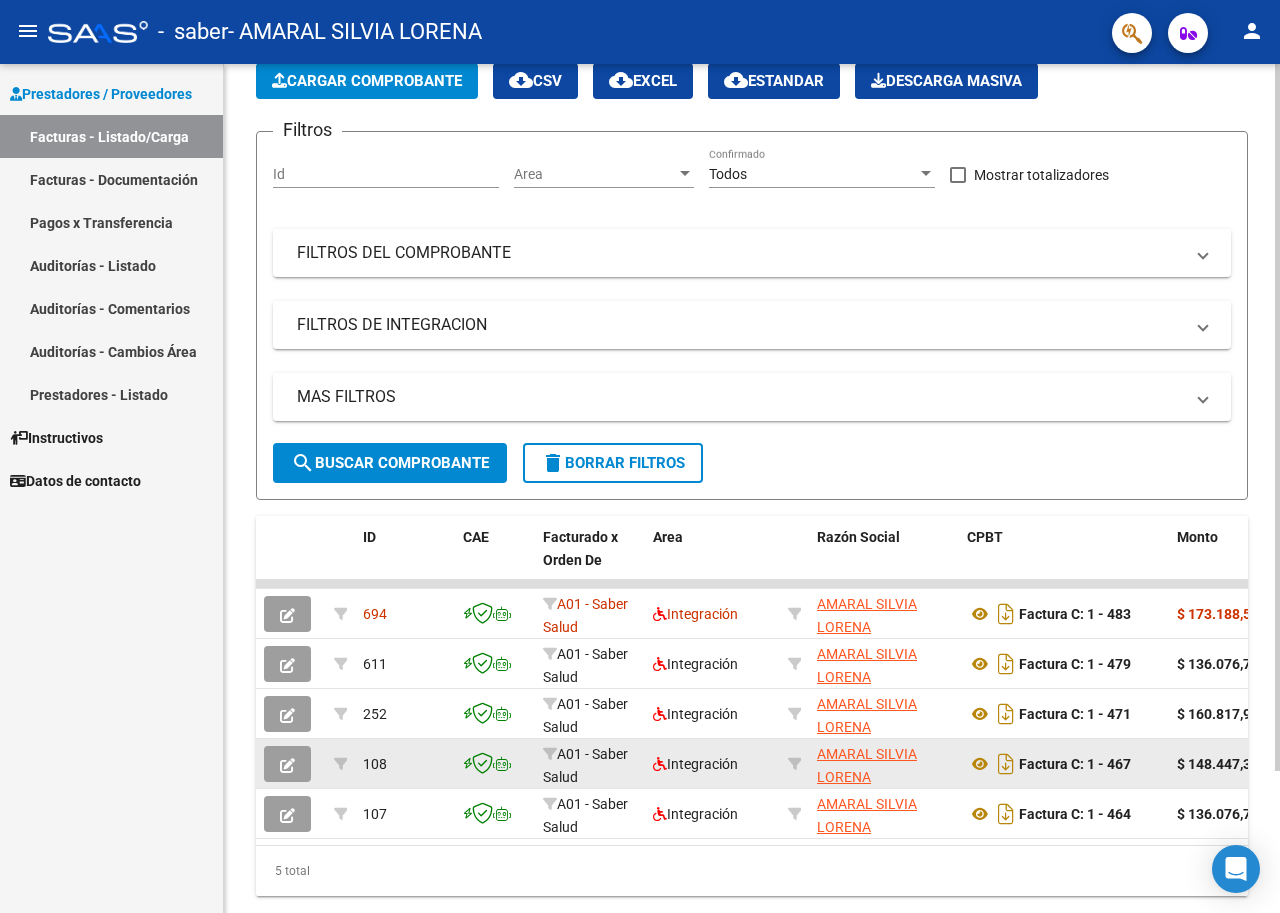 scroll, scrollTop: 70, scrollLeft: 0, axis: vertical 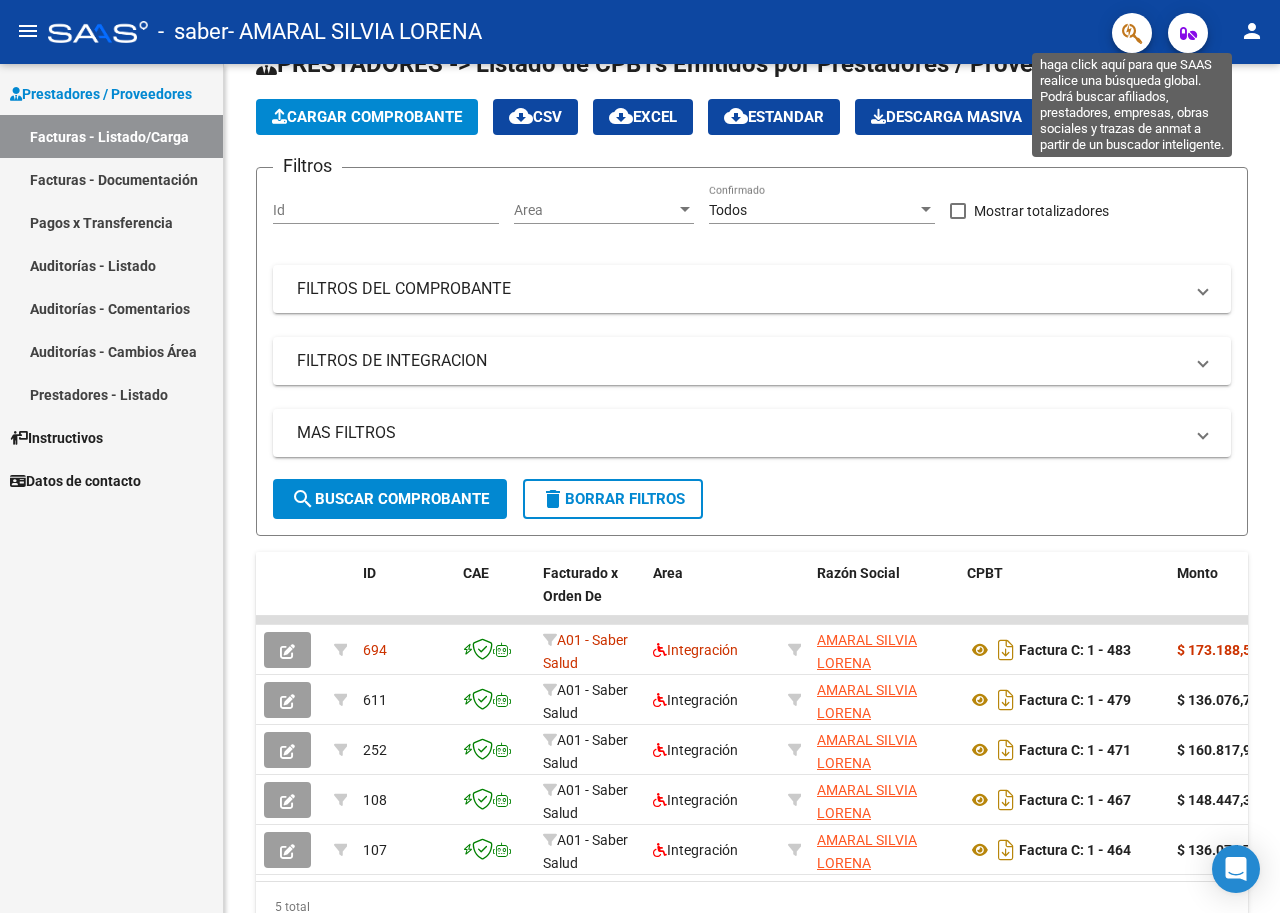 click 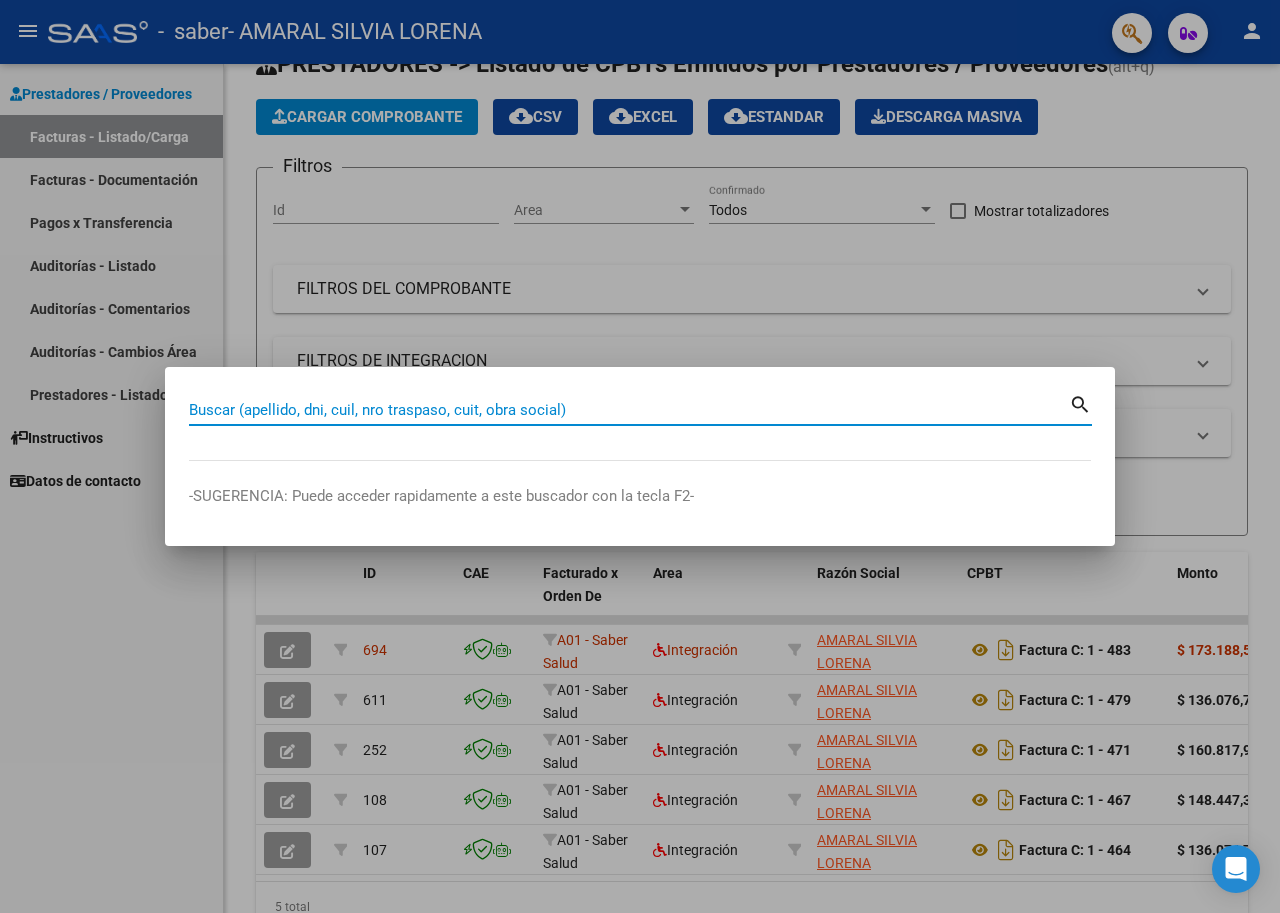 click on "Buscar (apellido, dni, cuil, nro traspaso, cuit, obra social)" at bounding box center [629, 410] 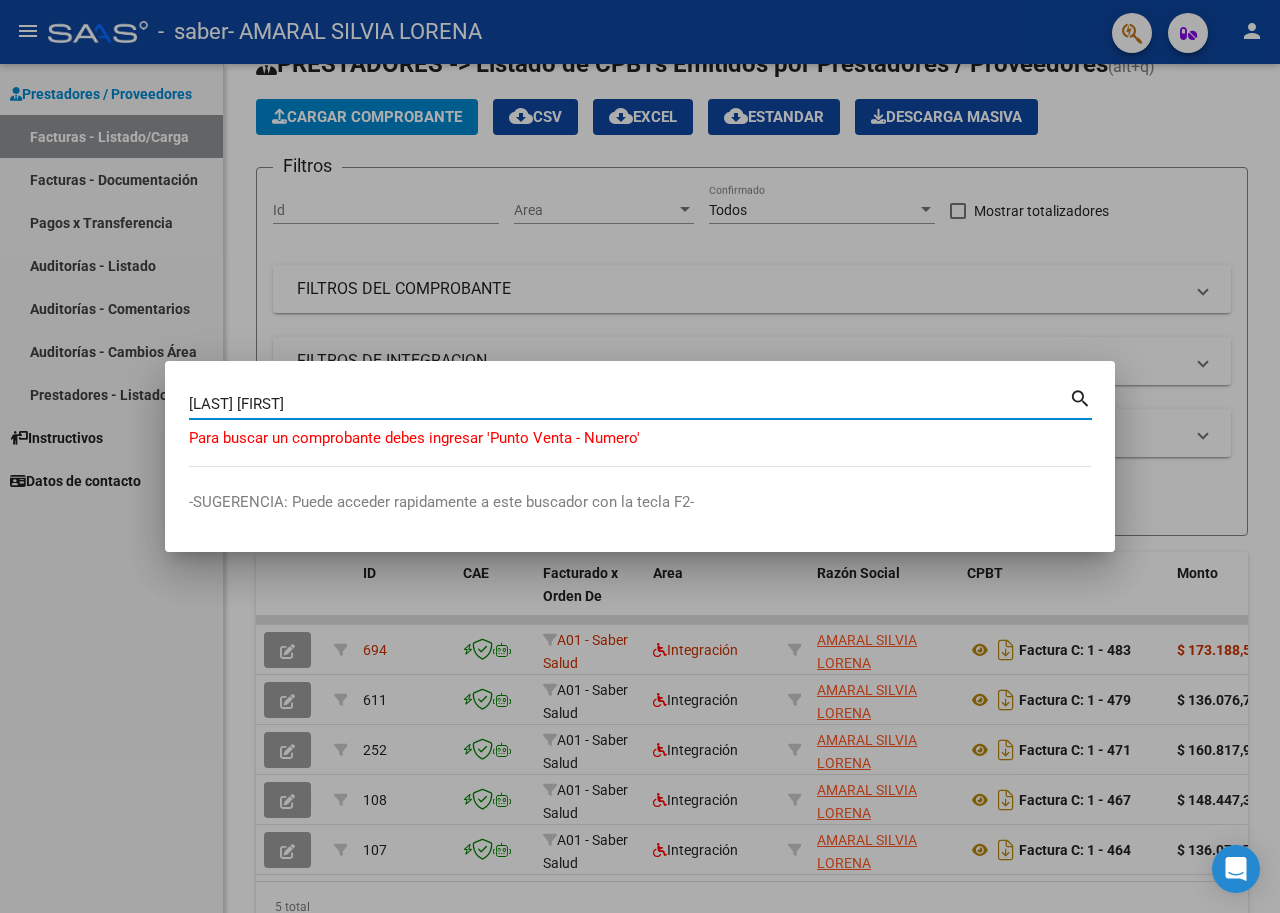 drag, startPoint x: 335, startPoint y: 396, endPoint x: 46, endPoint y: 362, distance: 290.99313 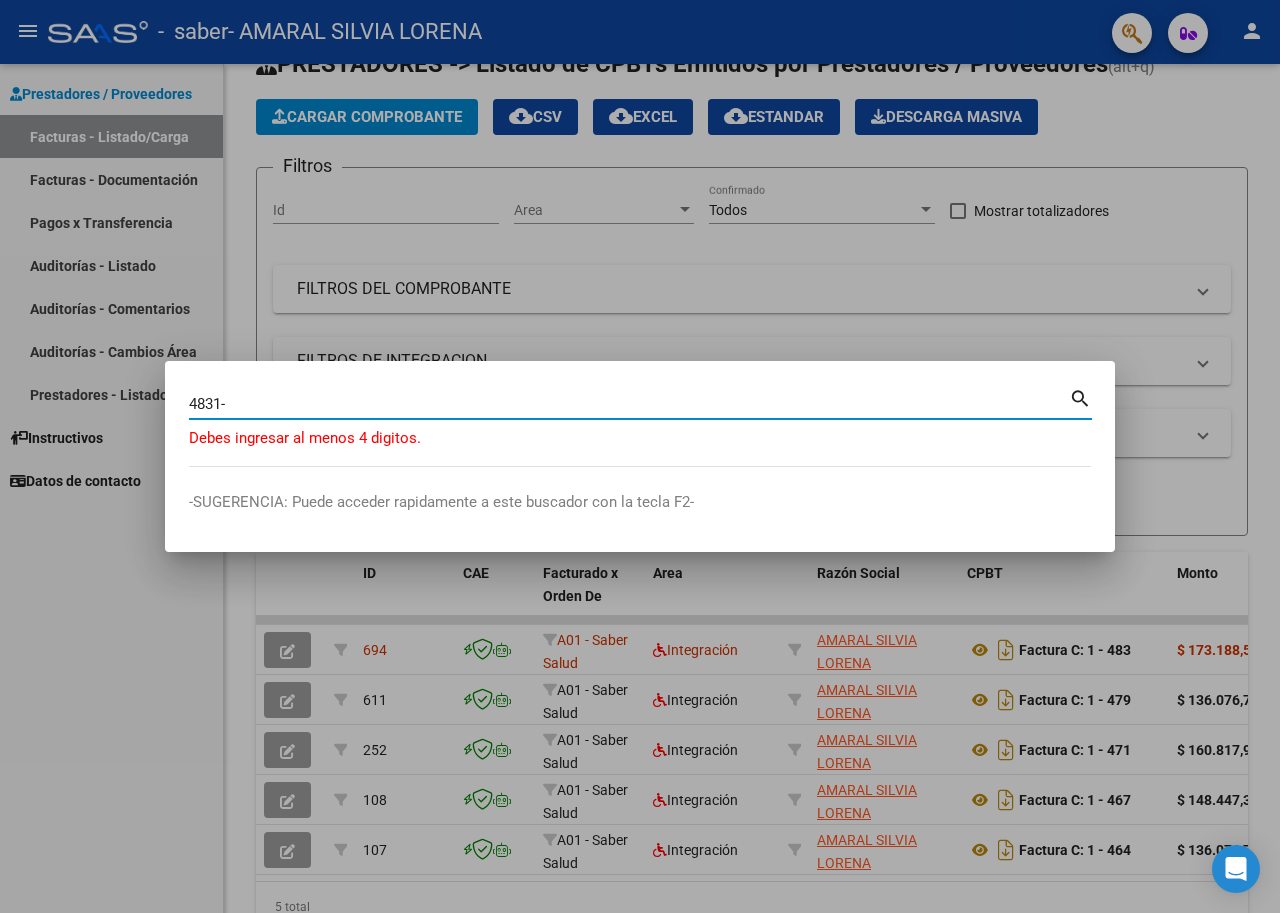 drag, startPoint x: 277, startPoint y: 405, endPoint x: 55, endPoint y: 381, distance: 223.29353 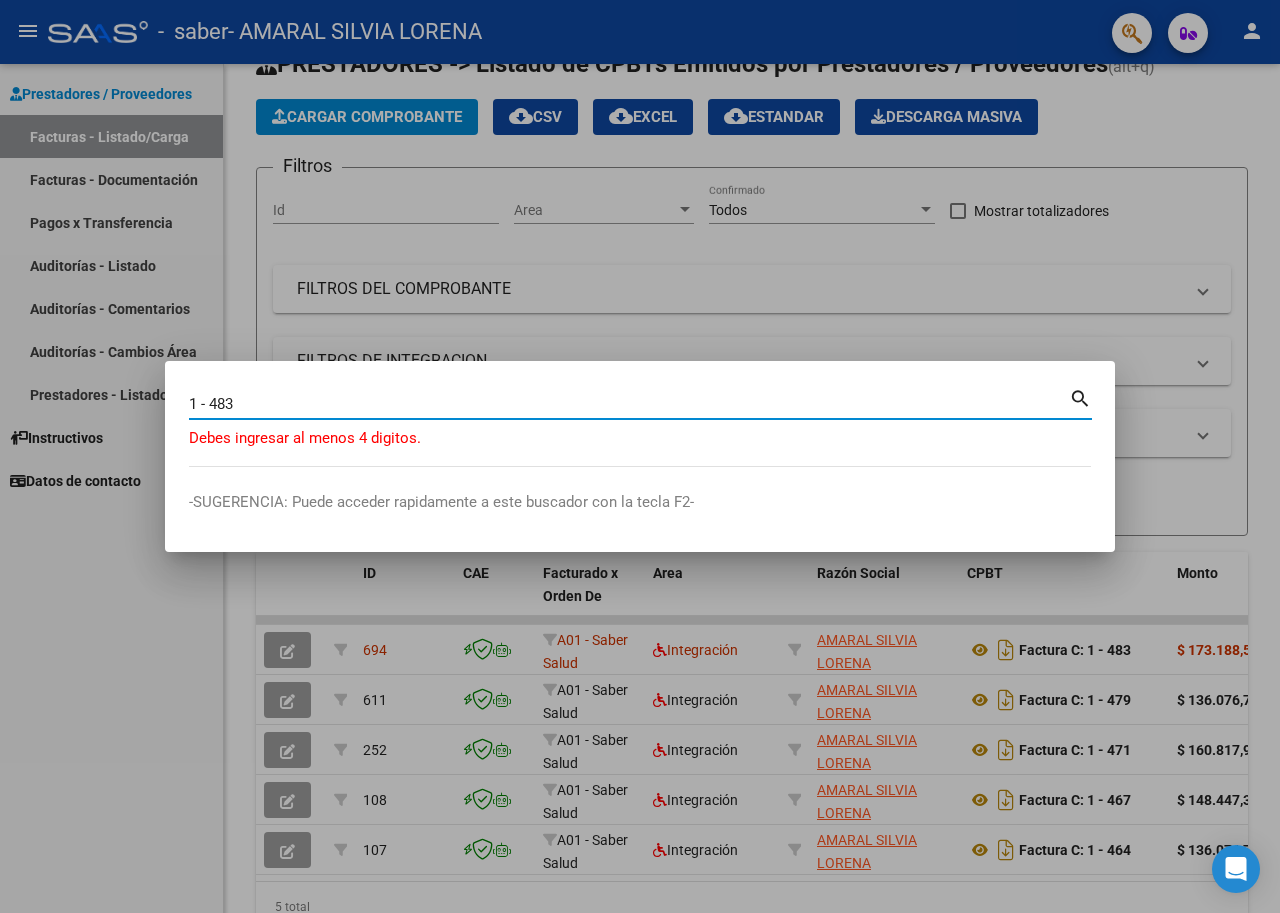 type on "1 - 483" 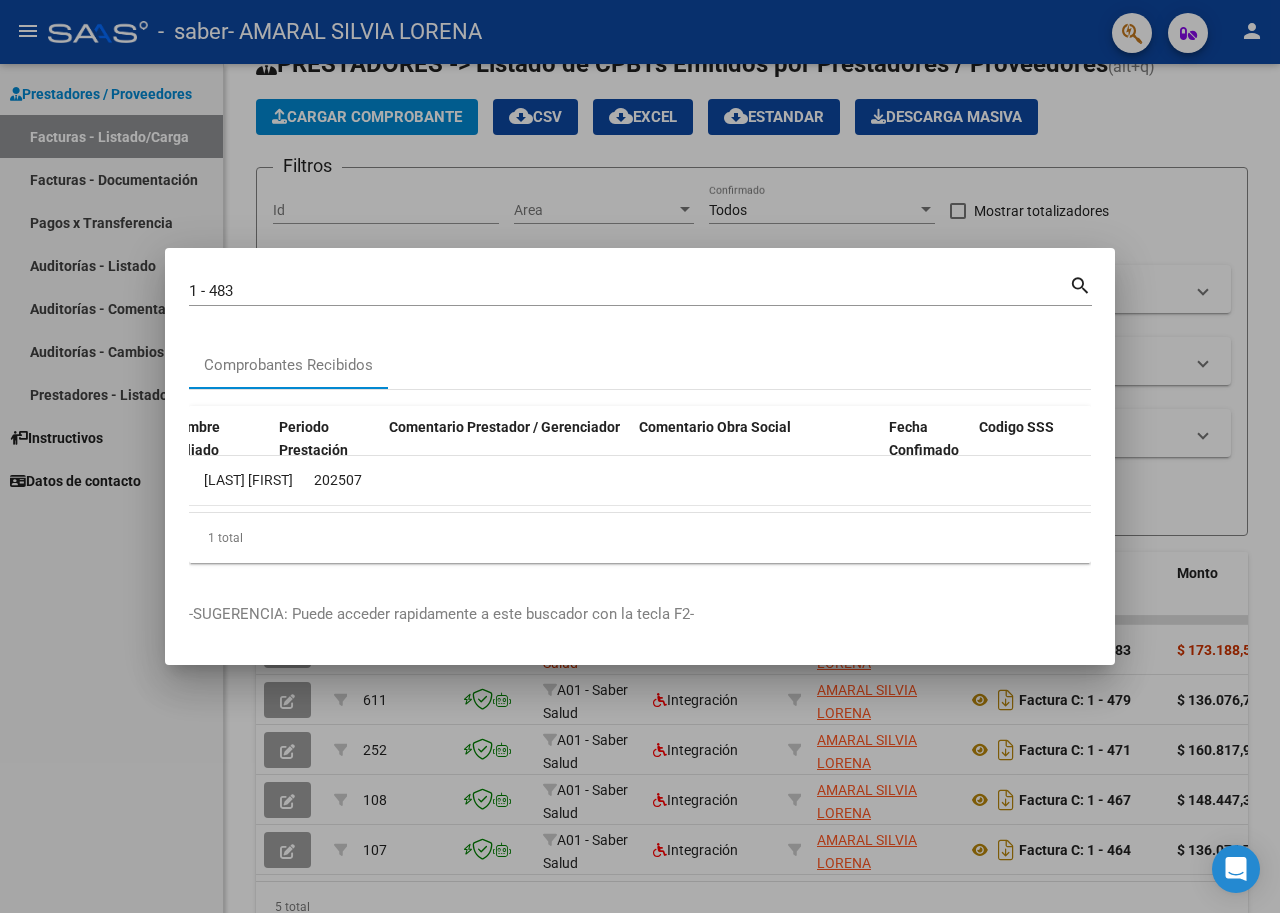 scroll, scrollTop: 0, scrollLeft: 3441, axis: horizontal 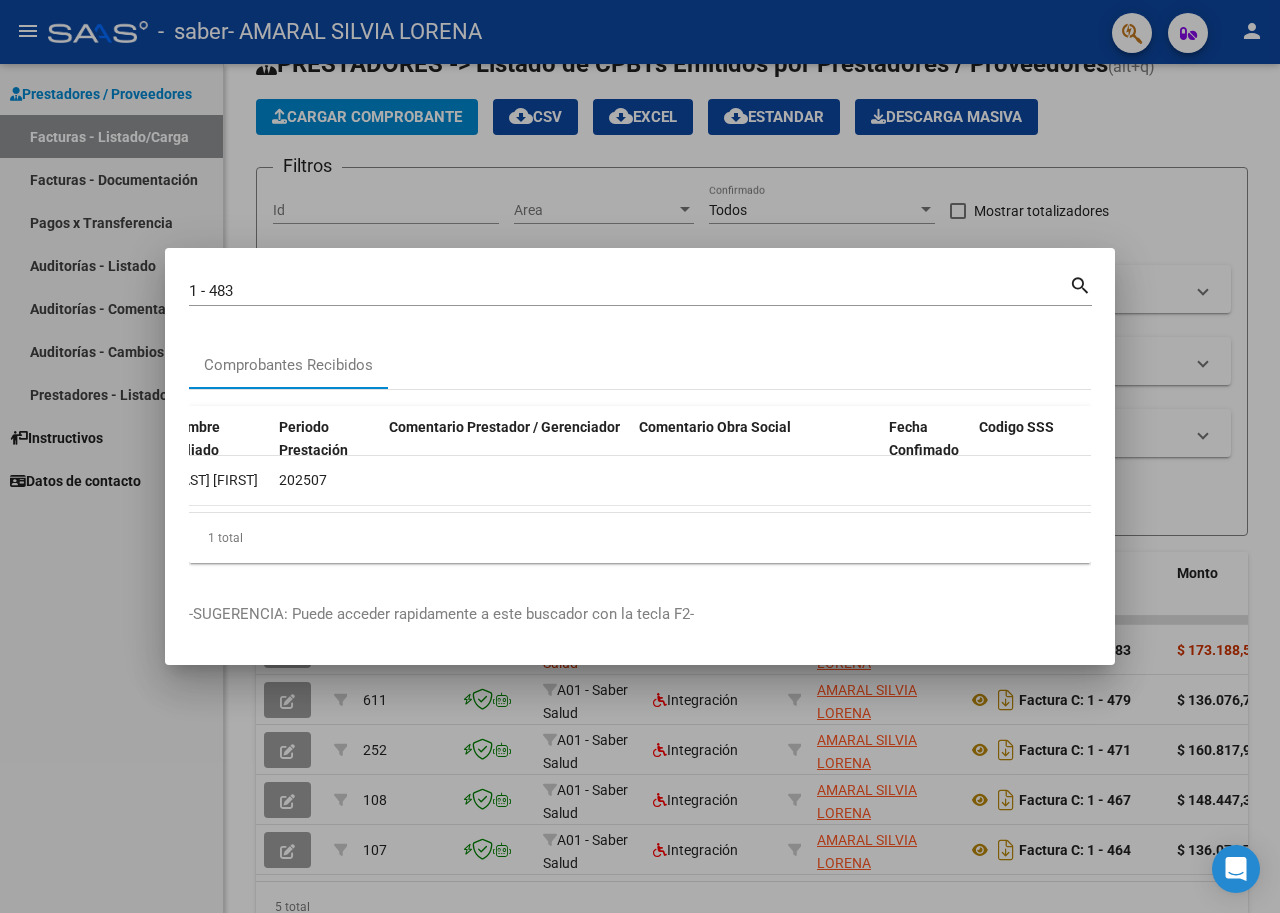 click at bounding box center (640, 456) 